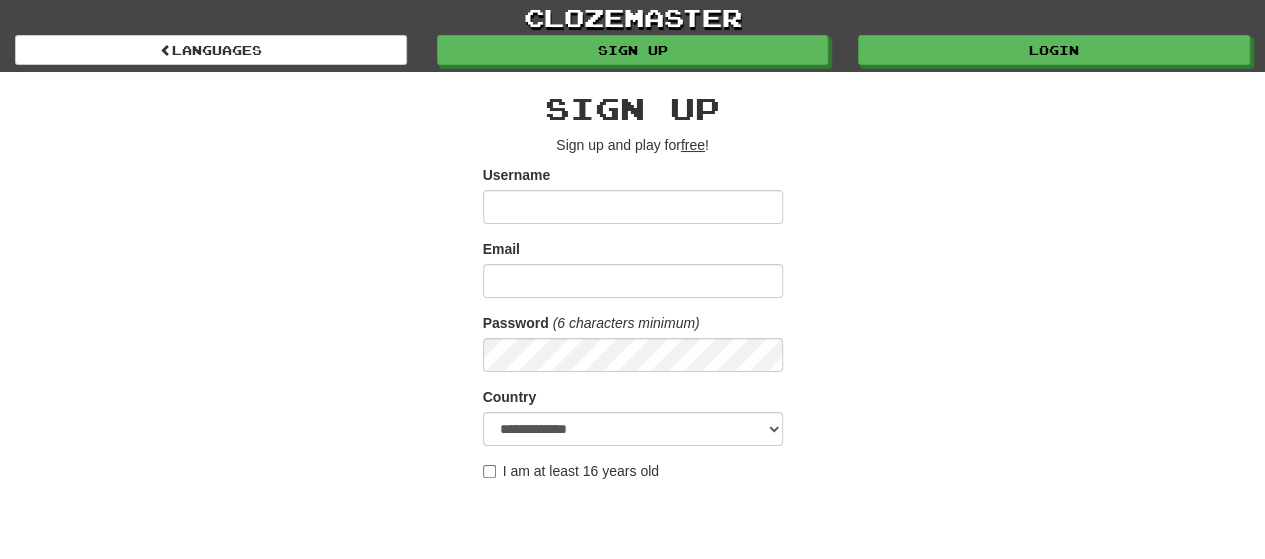 scroll, scrollTop: 400, scrollLeft: 0, axis: vertical 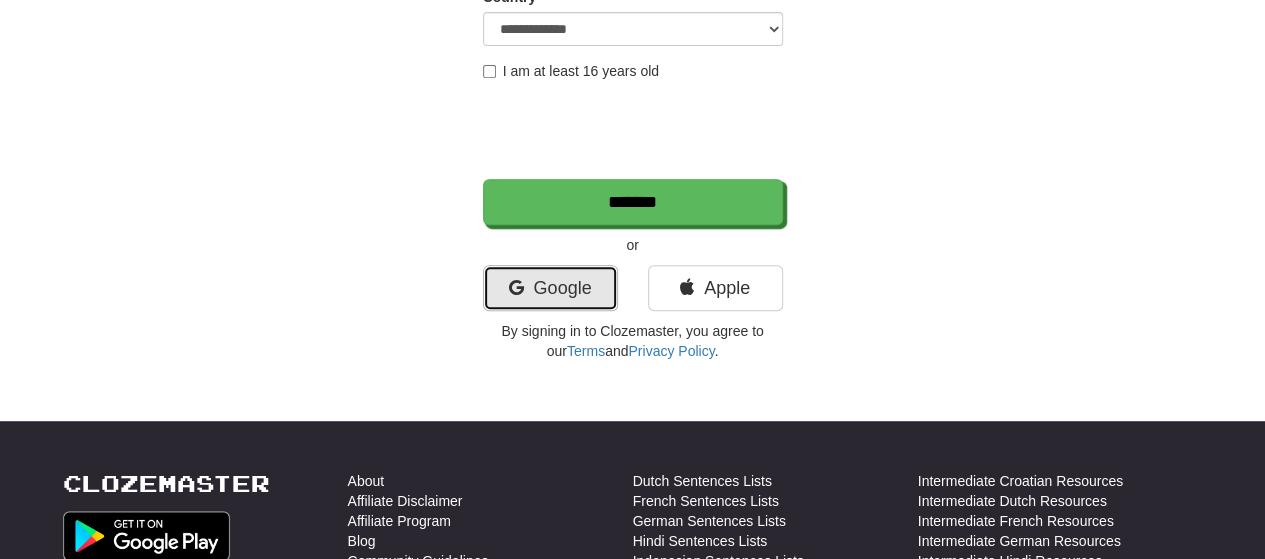 click on "Google" at bounding box center (550, 288) 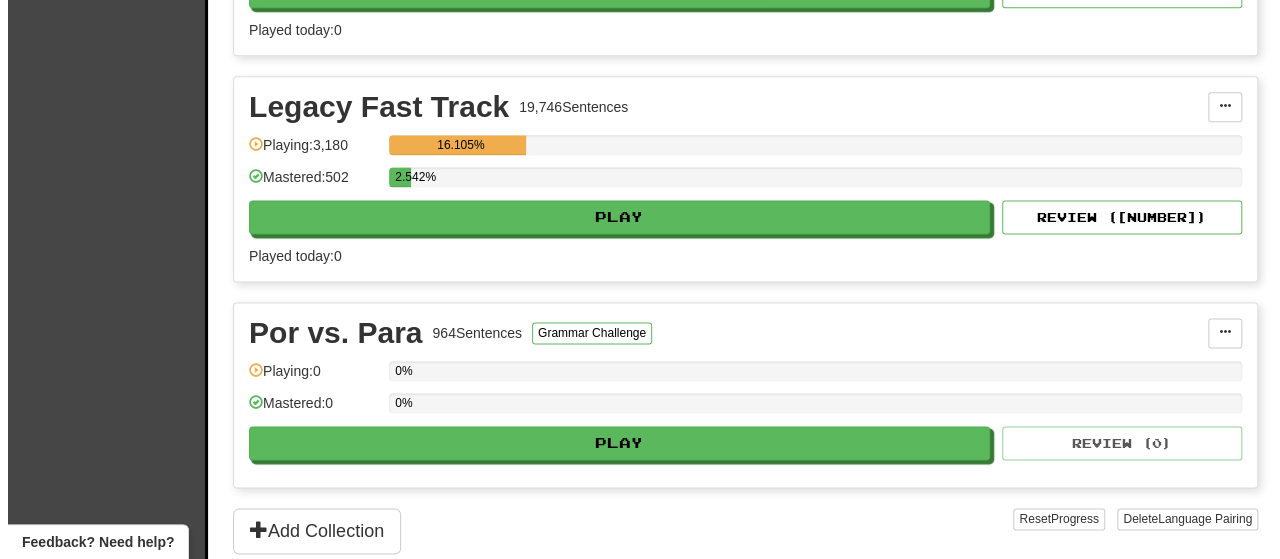 scroll, scrollTop: 1300, scrollLeft: 0, axis: vertical 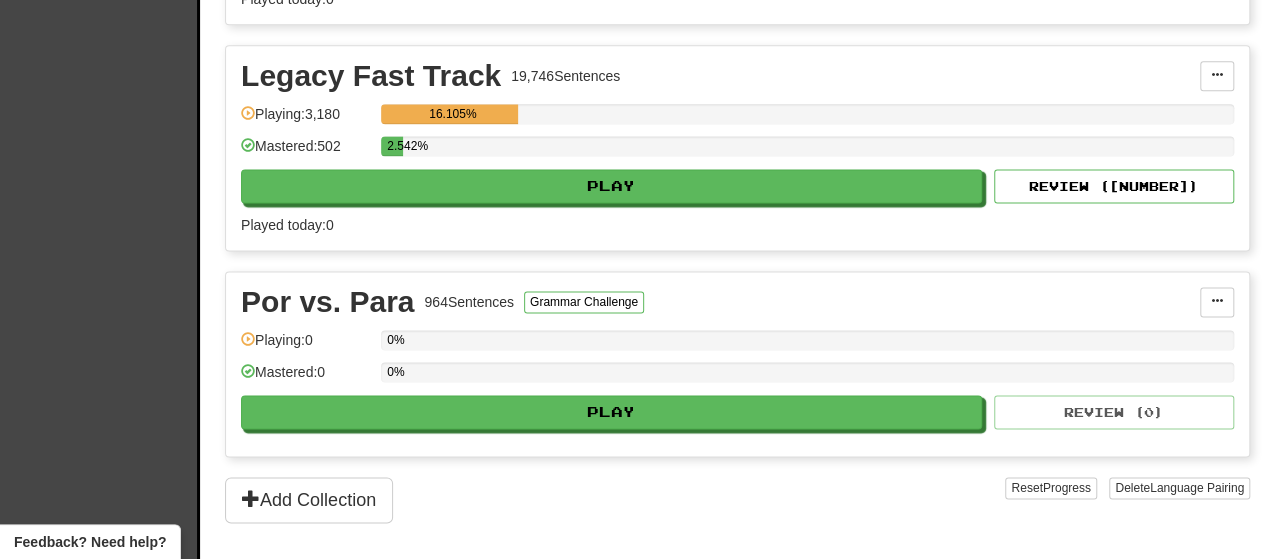 click on "Legacy Fast Track [NUMBER] Sentences Manage Sentences Unpin from Dashboard Playing: [NUMBER] [PERCENTAGE] Mastered: [NUMBER] [PERCENTAGE] Play Review ( [NUMBER] ) Played today: 0" at bounding box center (737, 148) 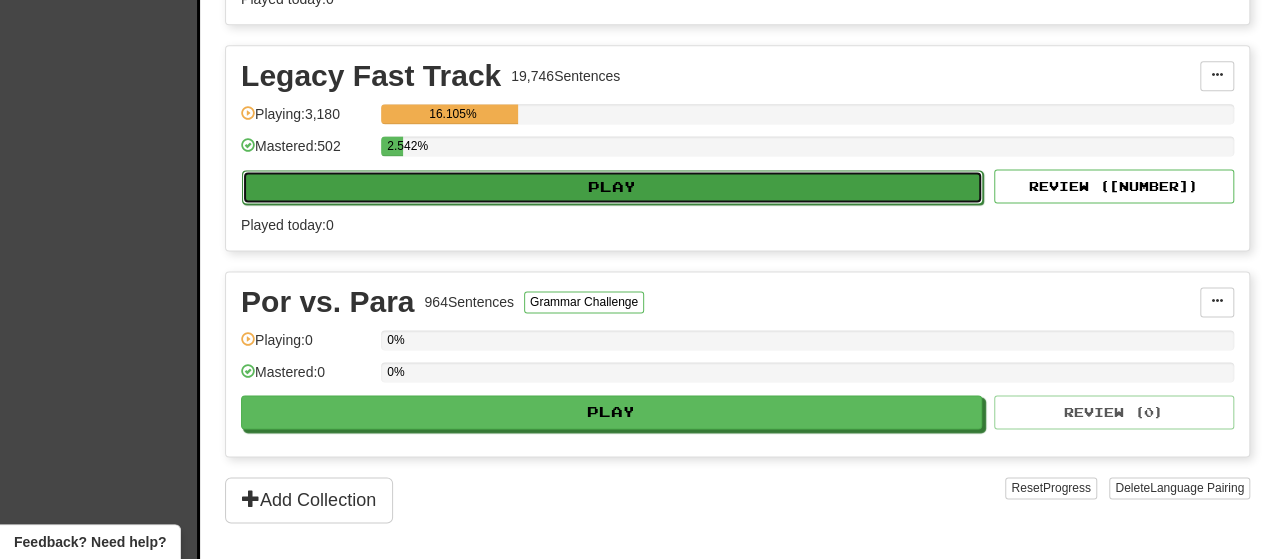 click on "Play" at bounding box center (612, 187) 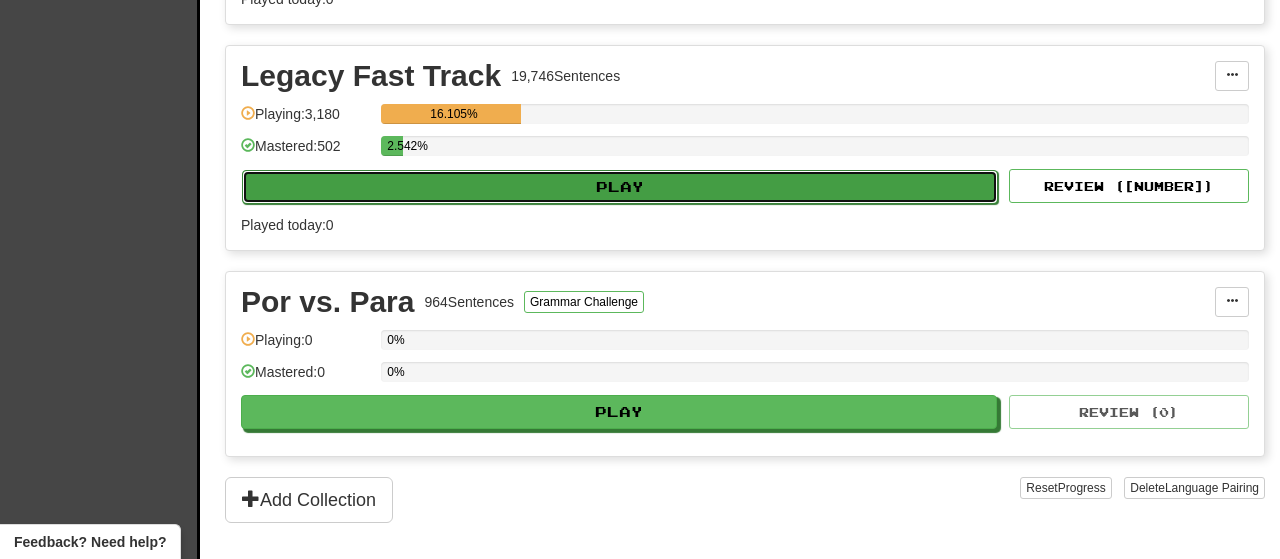 select on "**" 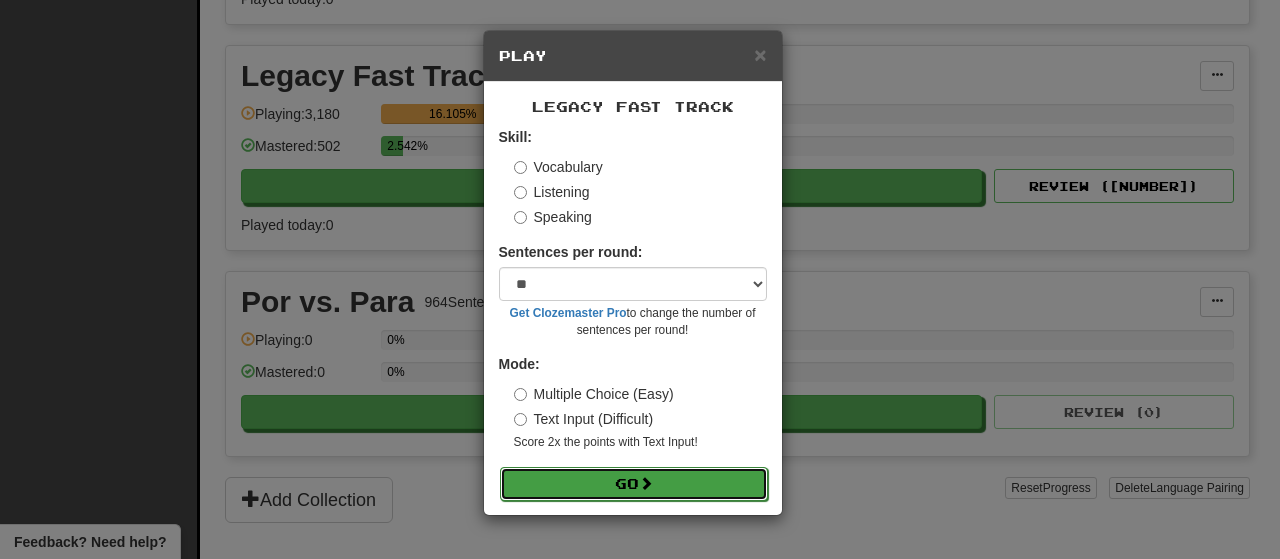 click on "Go" at bounding box center (634, 484) 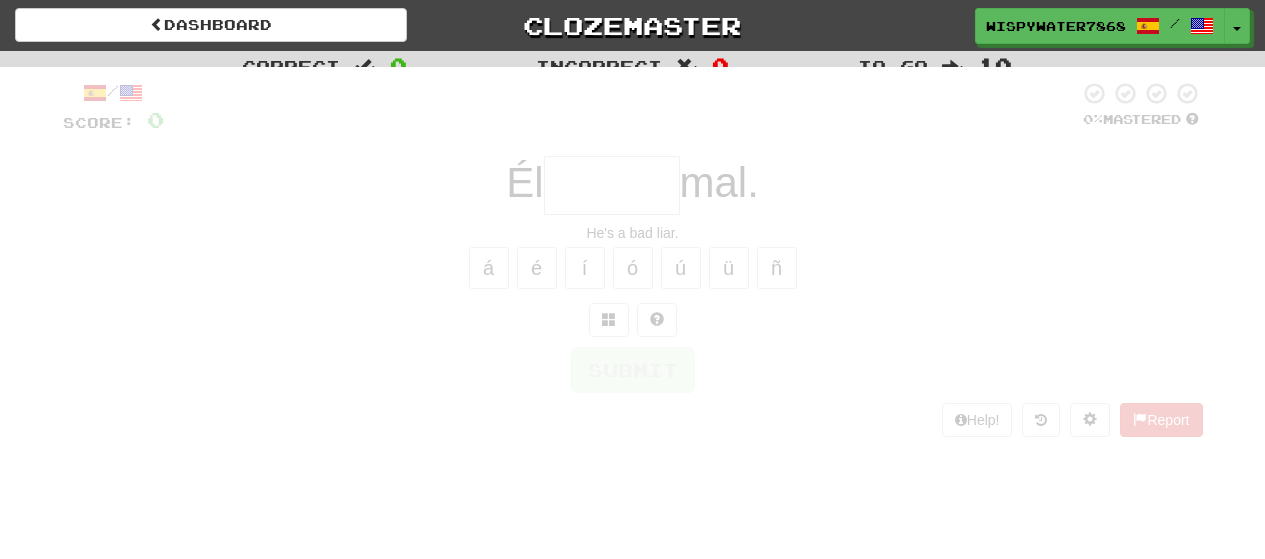 scroll, scrollTop: 0, scrollLeft: 0, axis: both 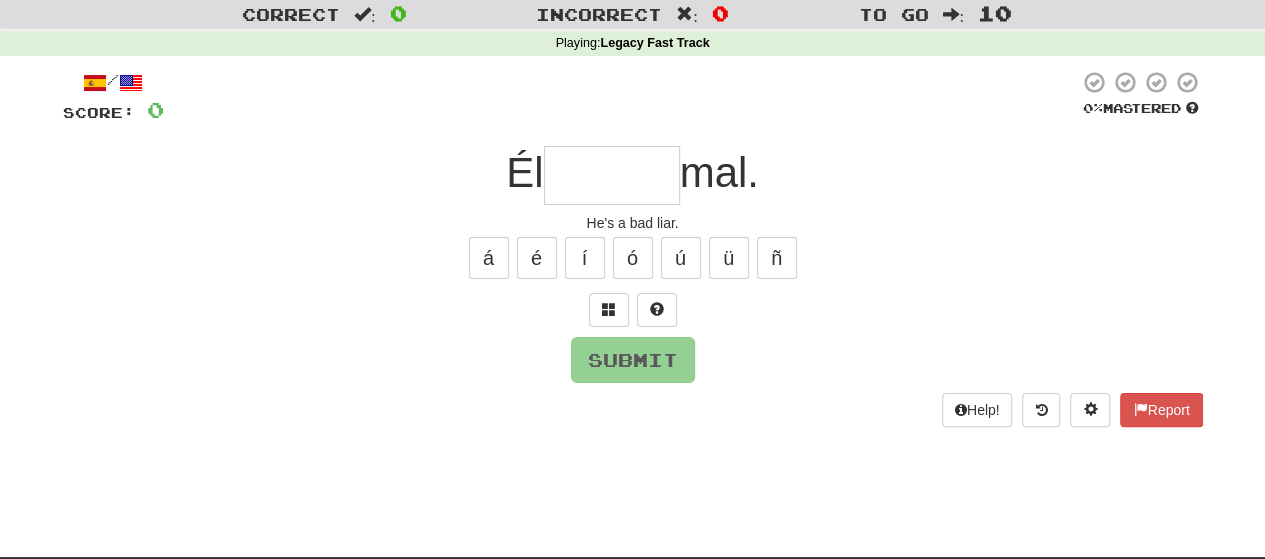 drag, startPoint x: 291, startPoint y: 269, endPoint x: 344, endPoint y: 257, distance: 54.34151 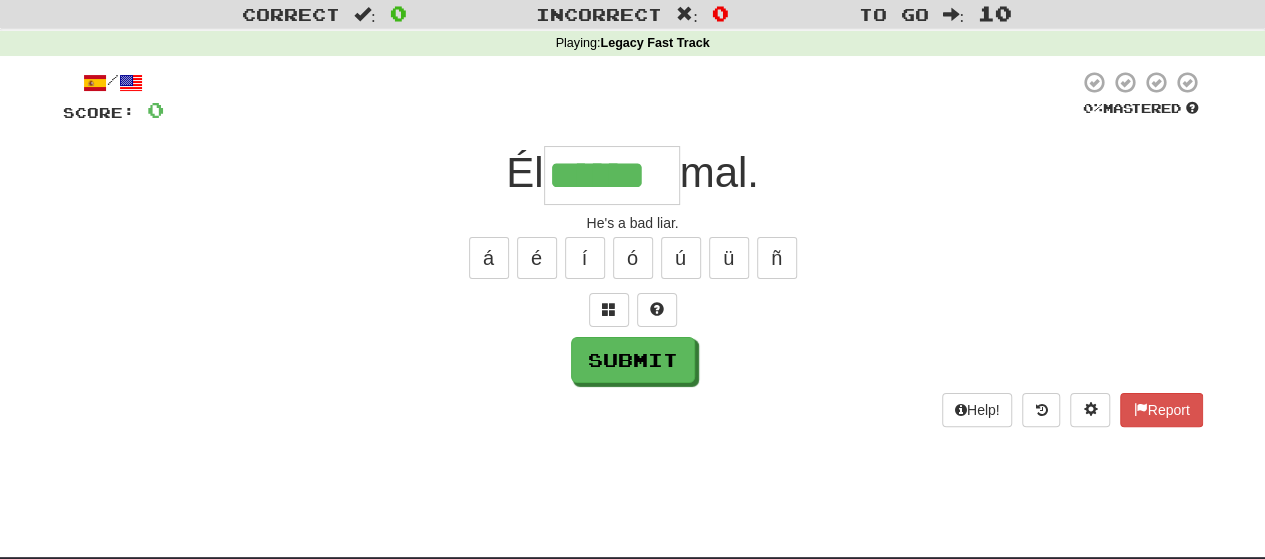 type on "******" 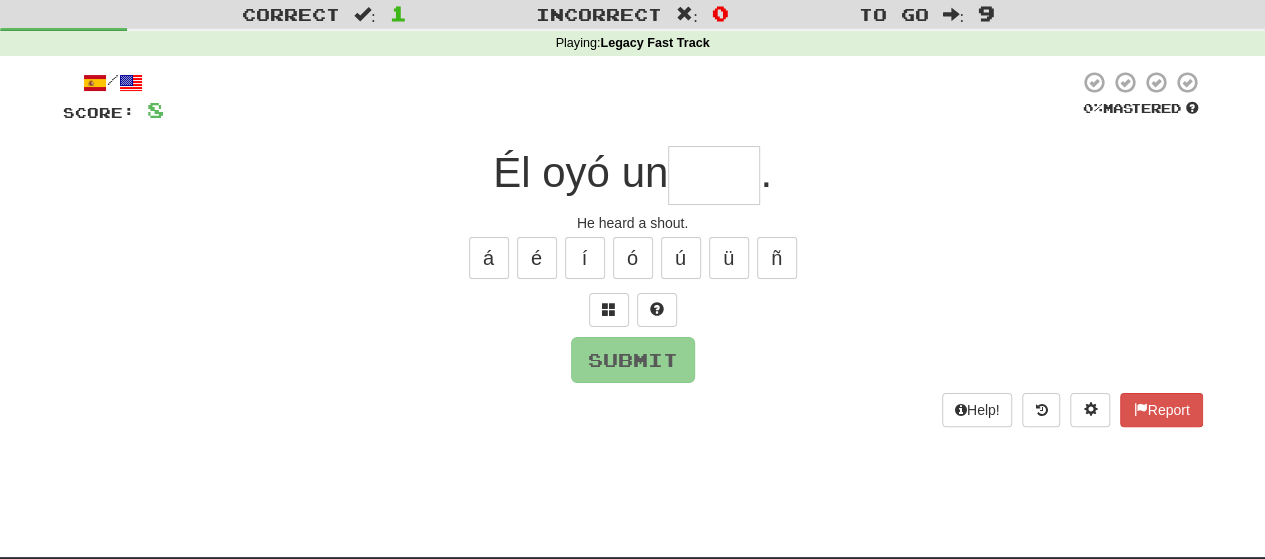 click at bounding box center (714, 175) 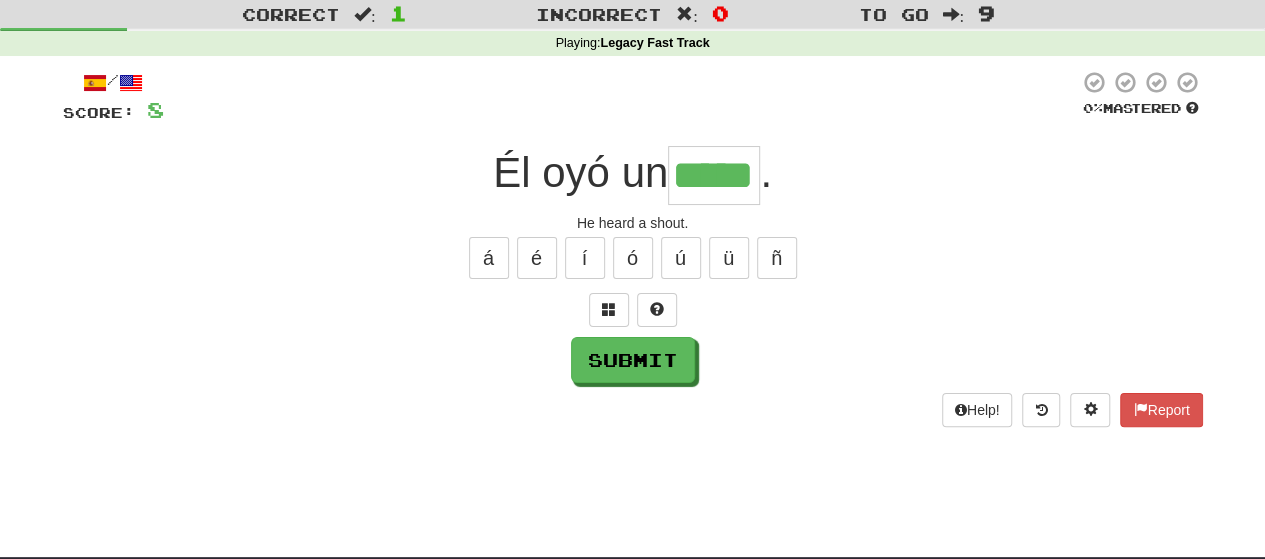 type on "*****" 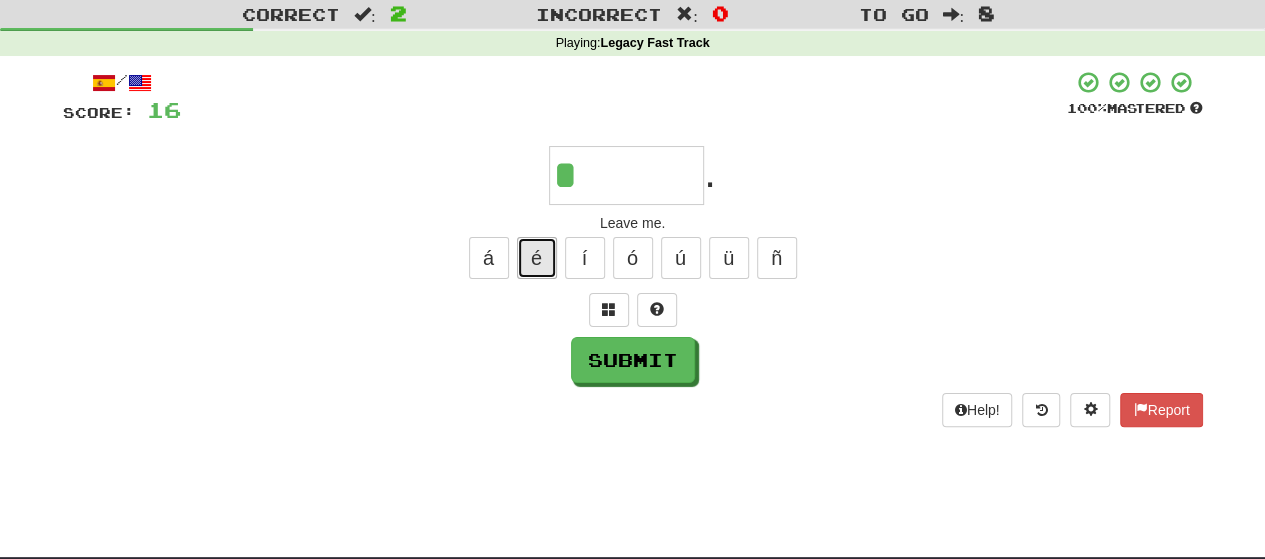 click on "é" at bounding box center [537, 258] 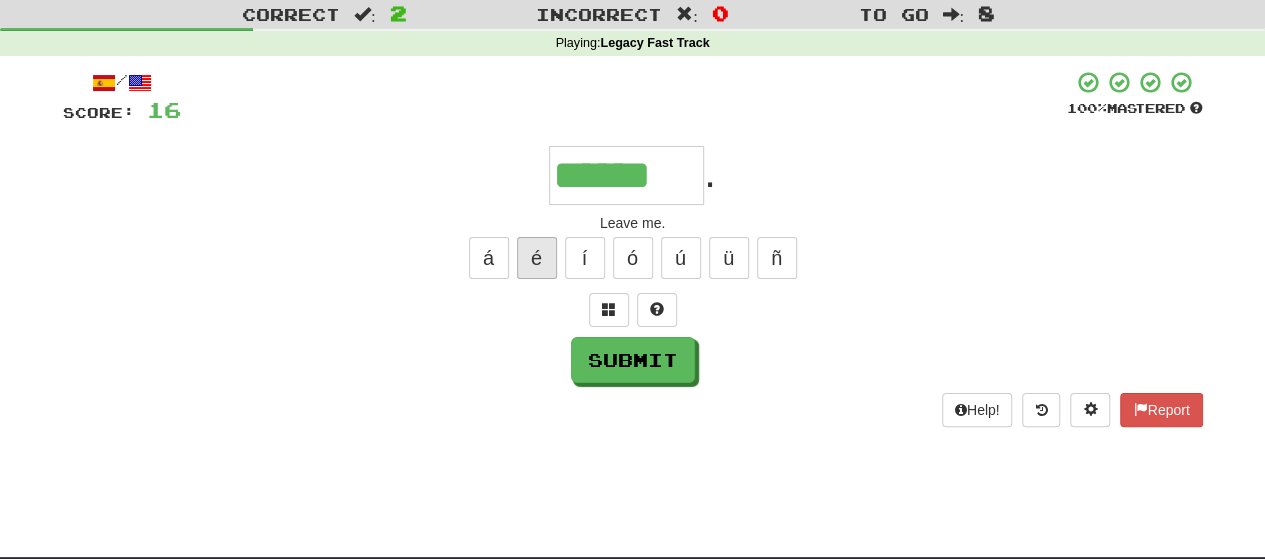 type on "******" 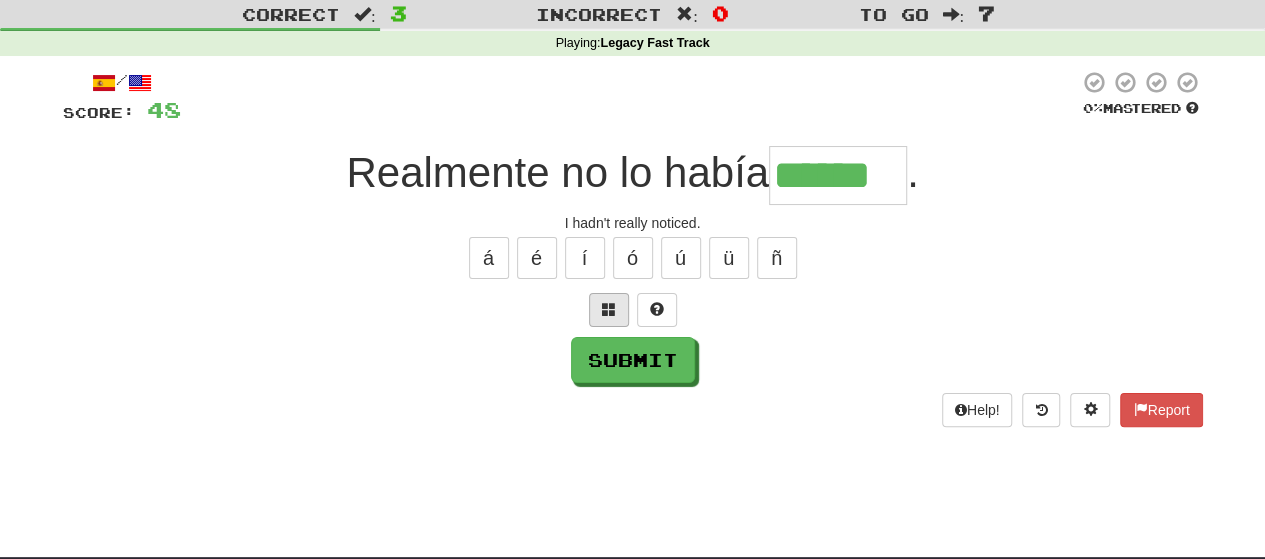 type on "******" 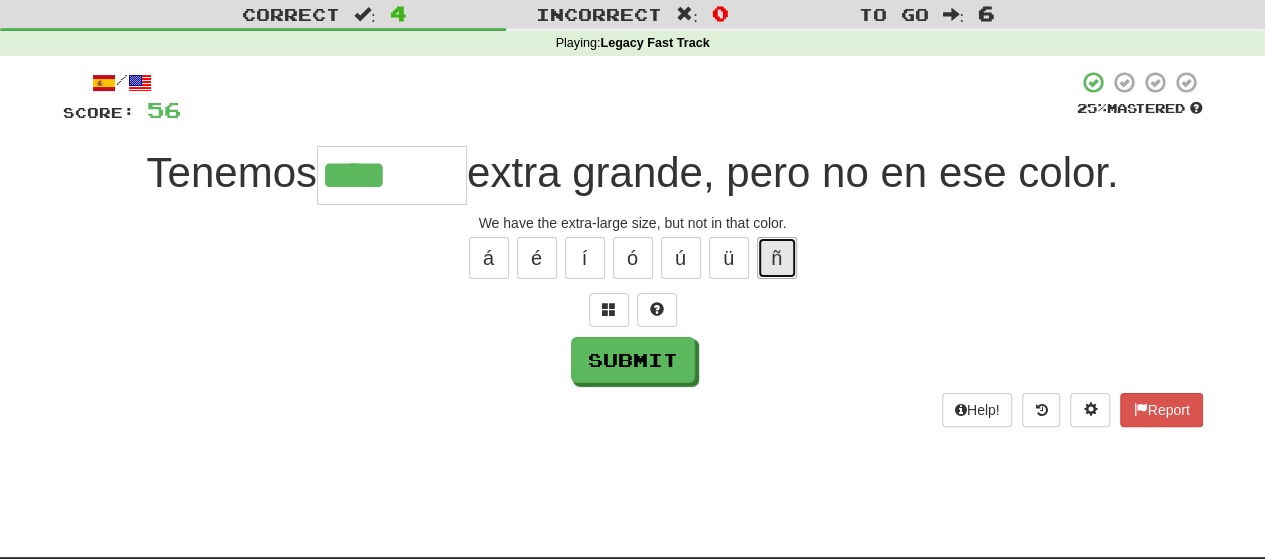 click on "ñ" at bounding box center (777, 258) 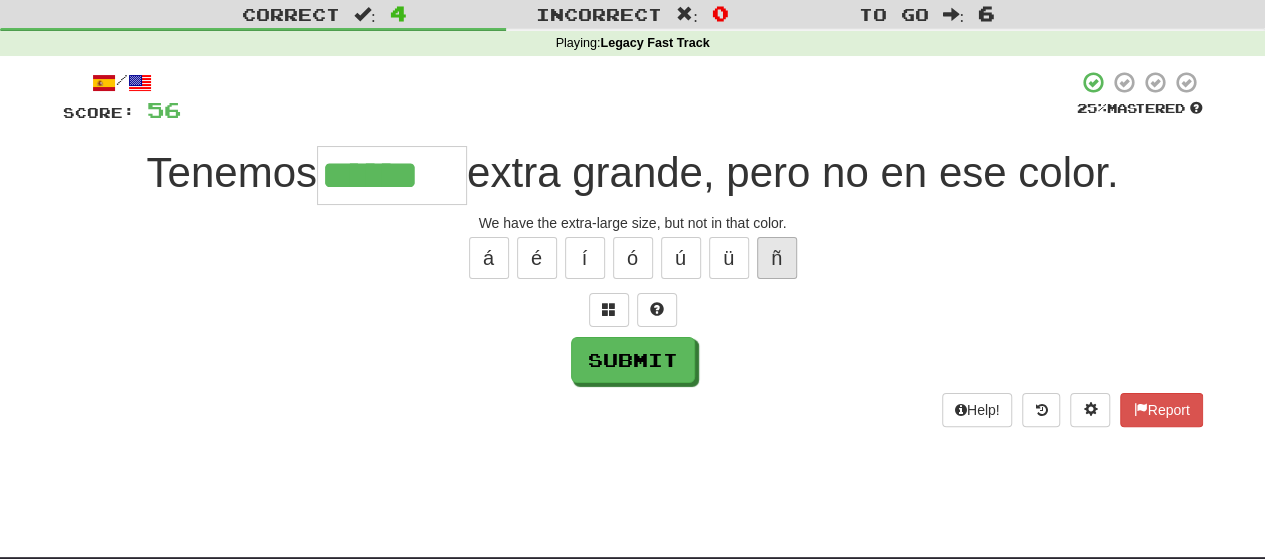 type on "******" 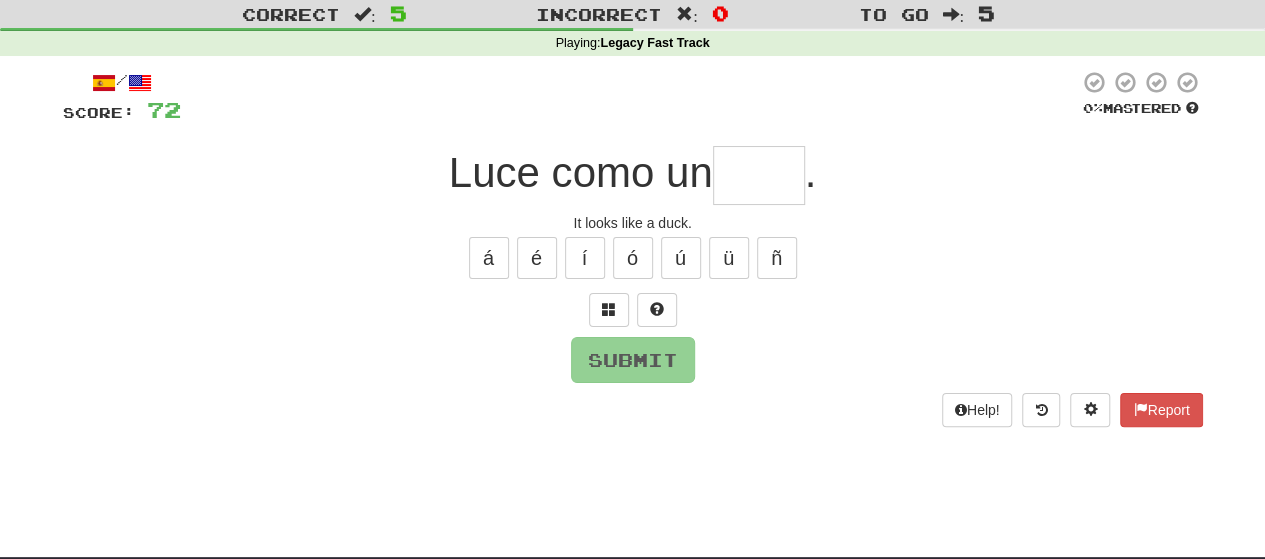 click at bounding box center (759, 175) 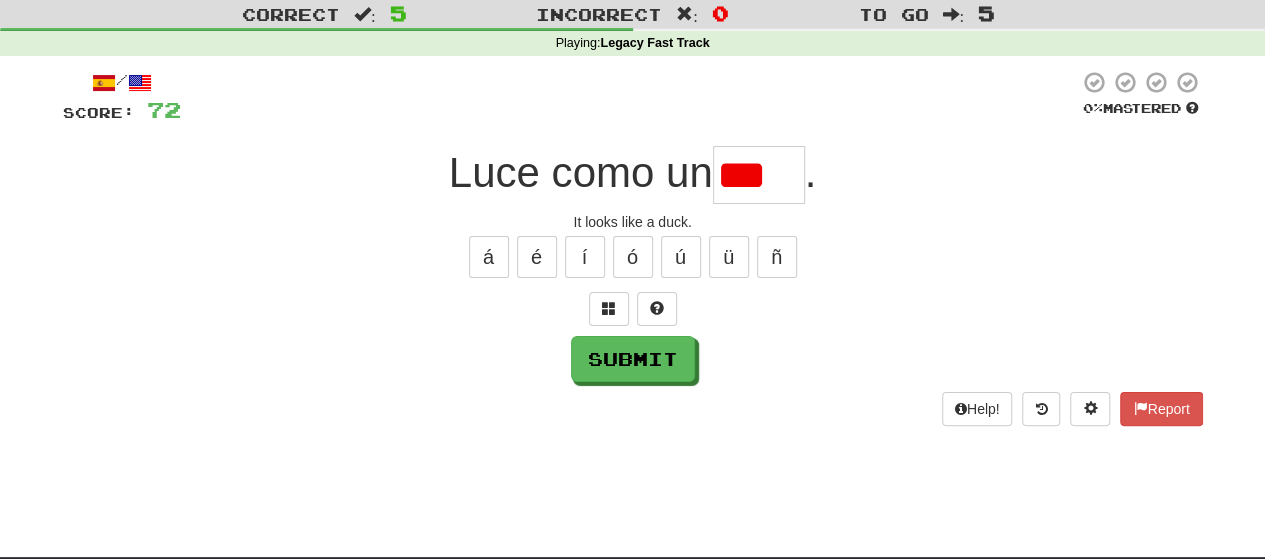 scroll, scrollTop: 0, scrollLeft: 0, axis: both 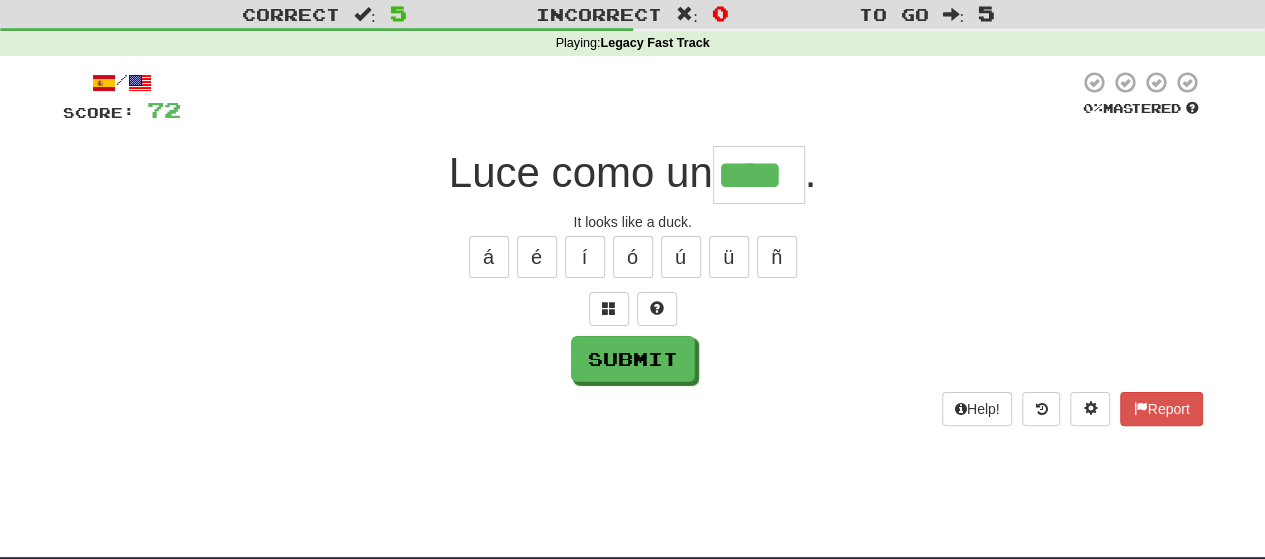 type on "****" 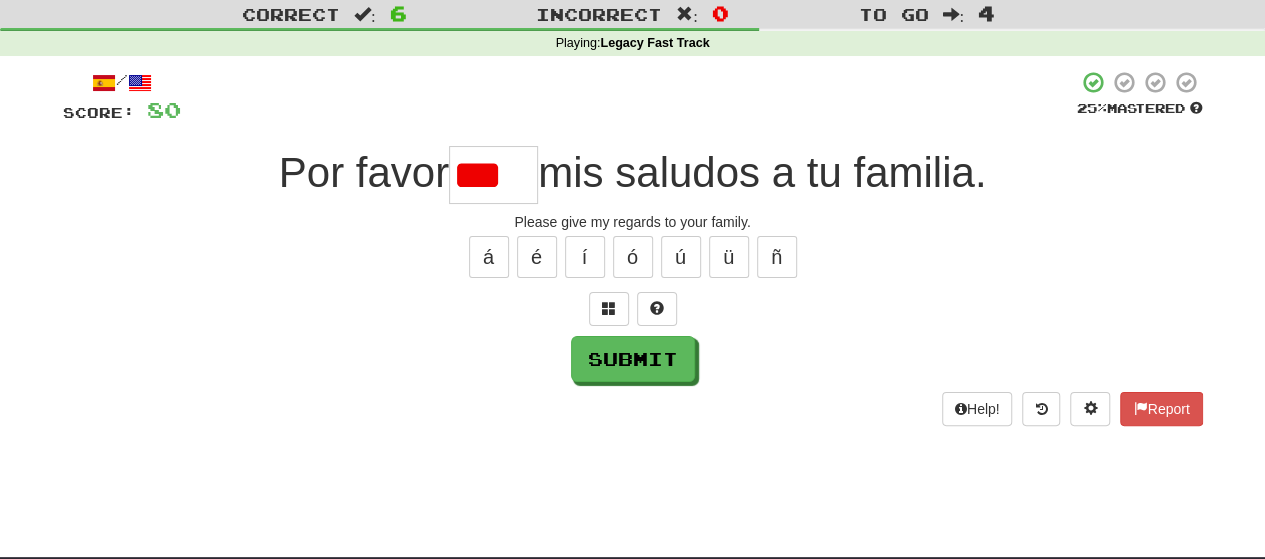 scroll, scrollTop: 0, scrollLeft: 0, axis: both 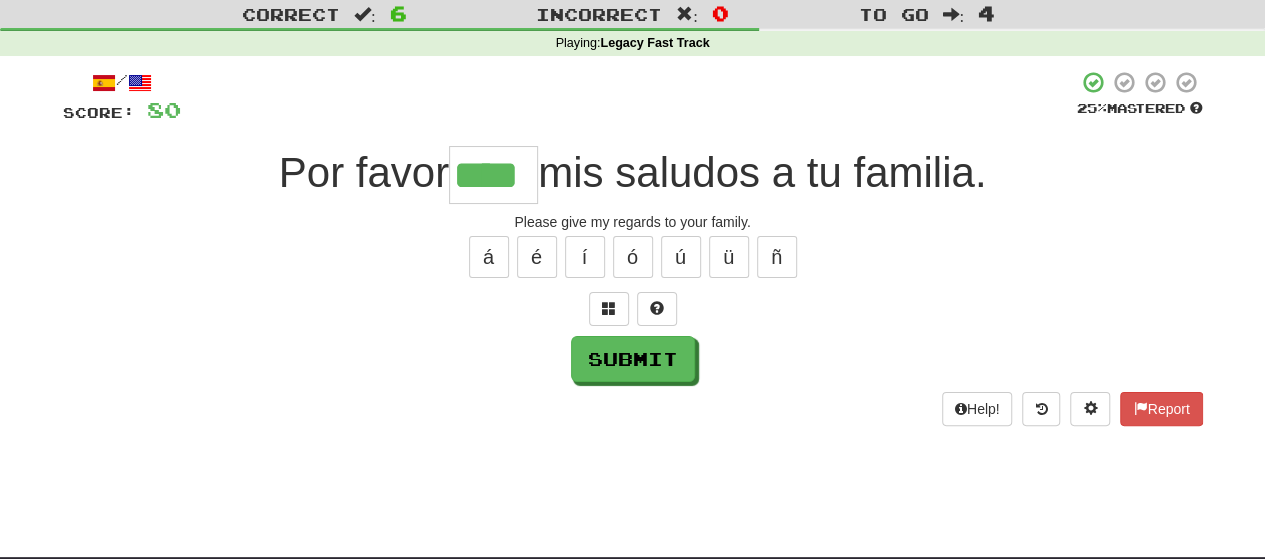 type on "****" 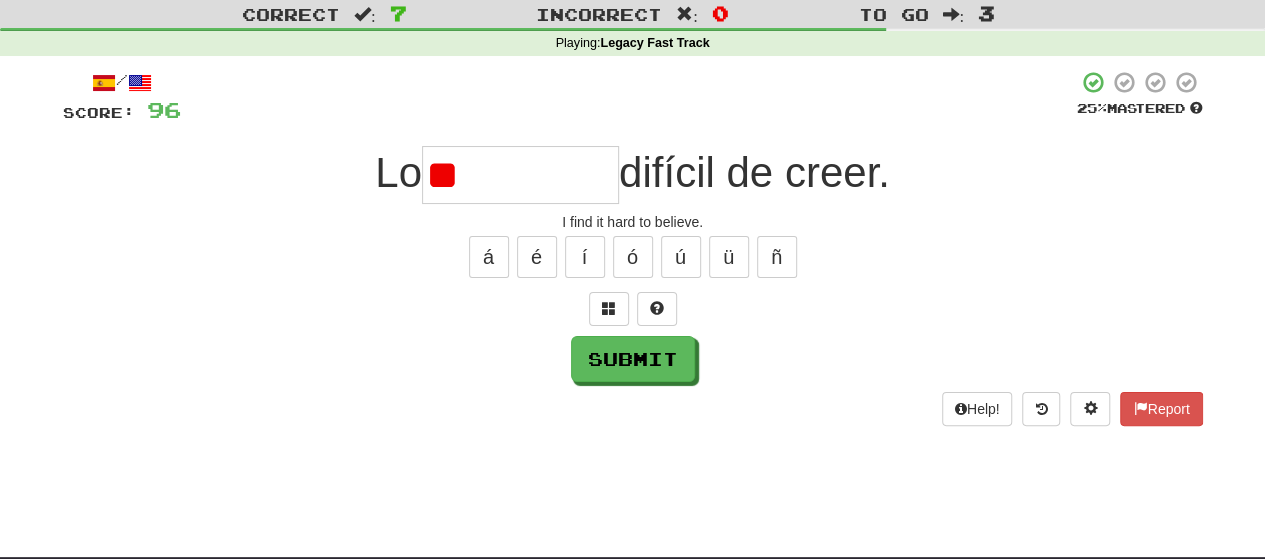 type on "*" 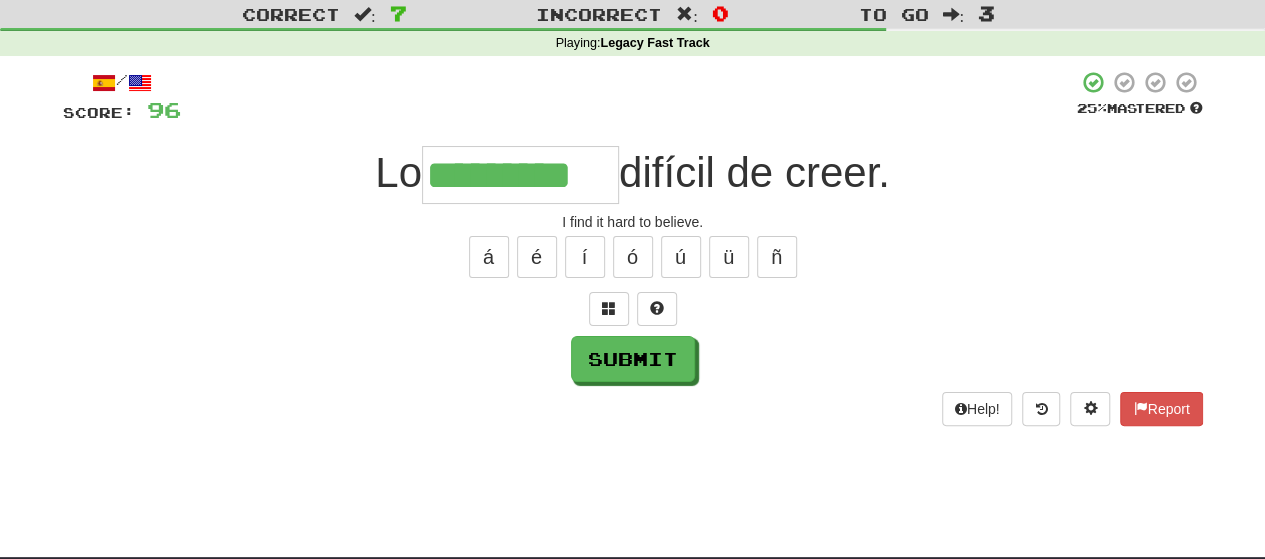 type on "*********" 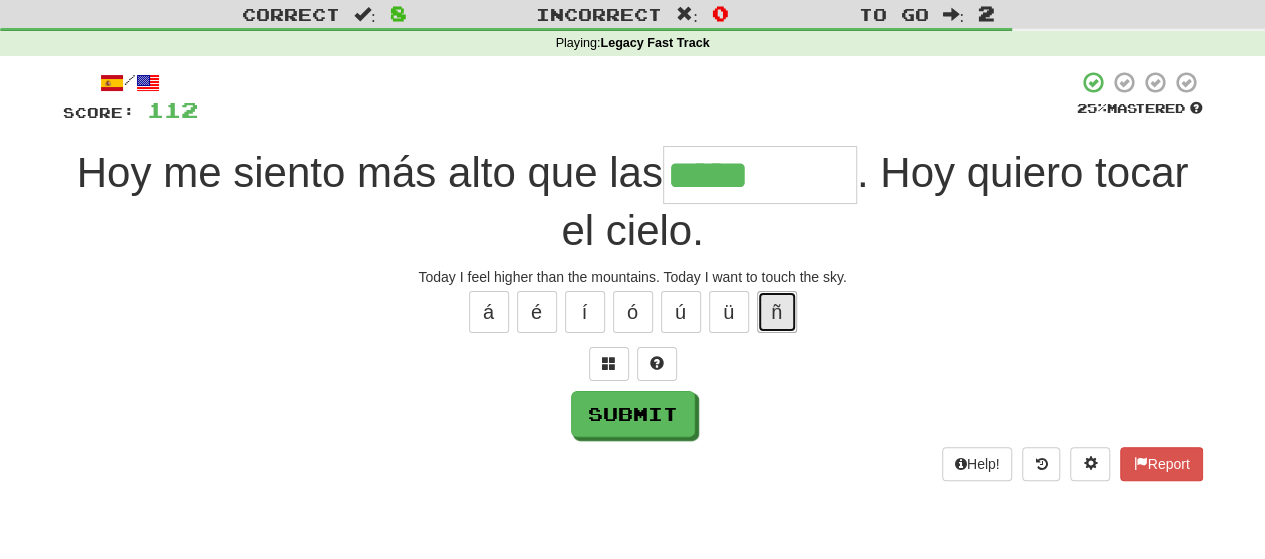 click on "ñ" at bounding box center (777, 312) 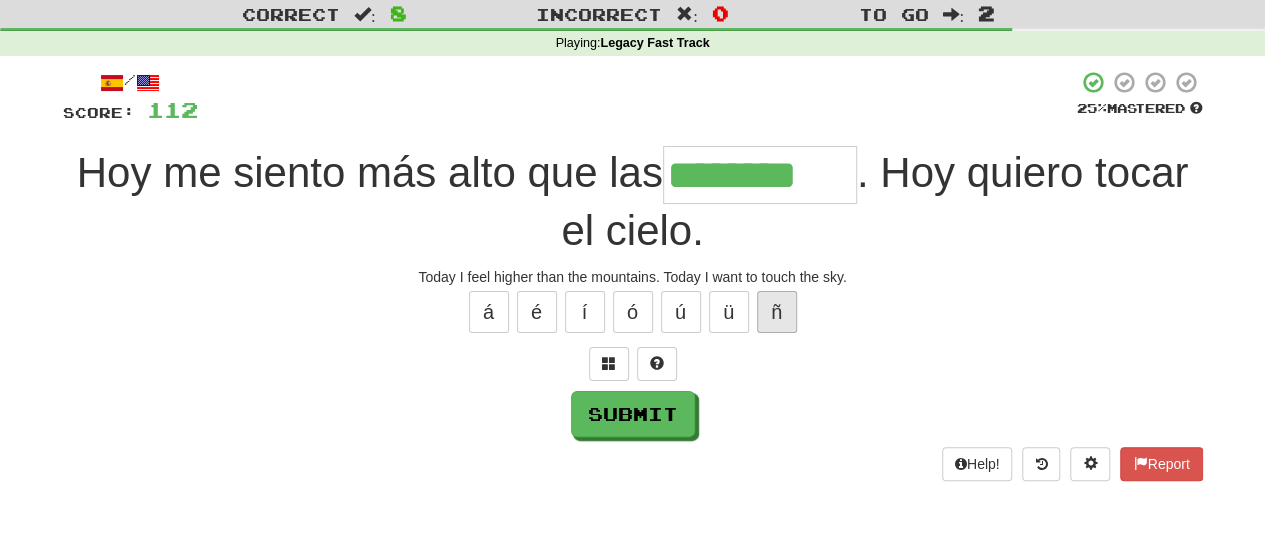 type on "********" 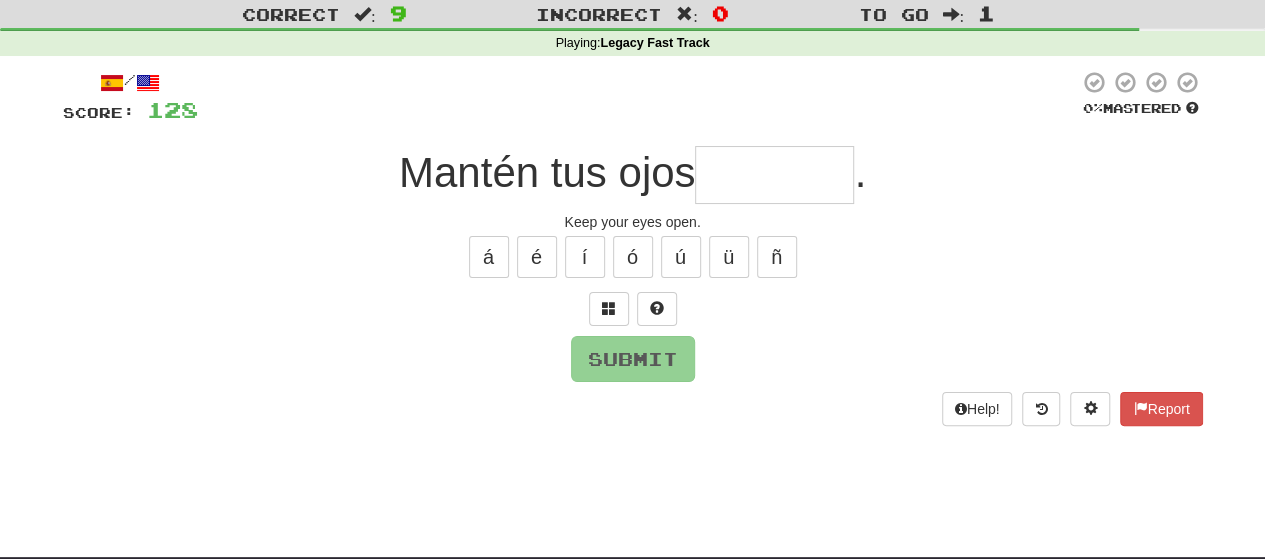 click at bounding box center [774, 175] 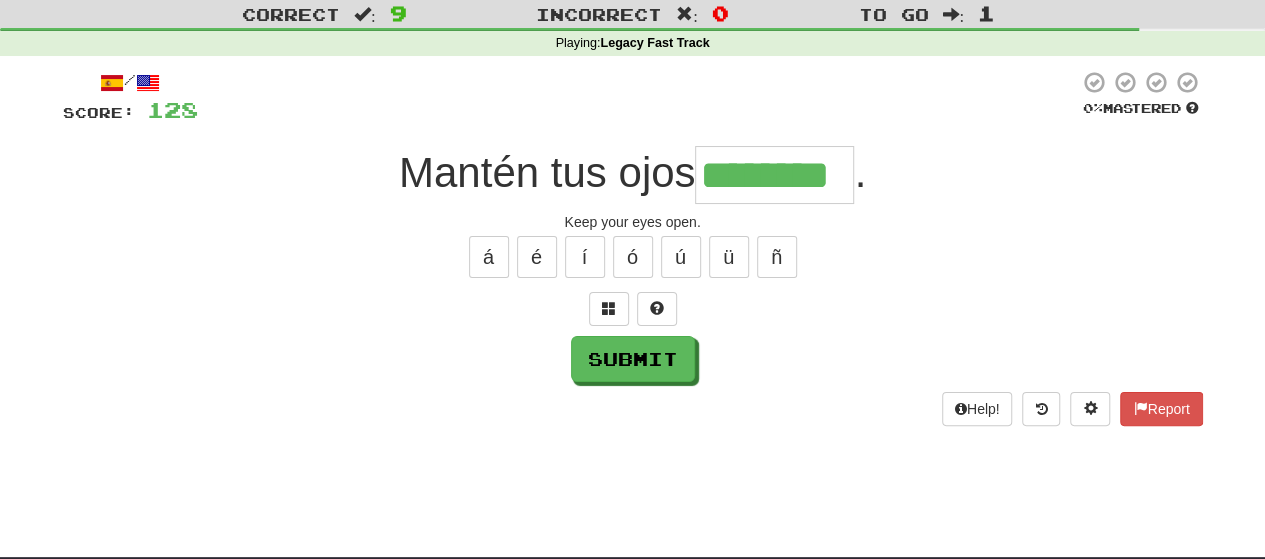 type on "********" 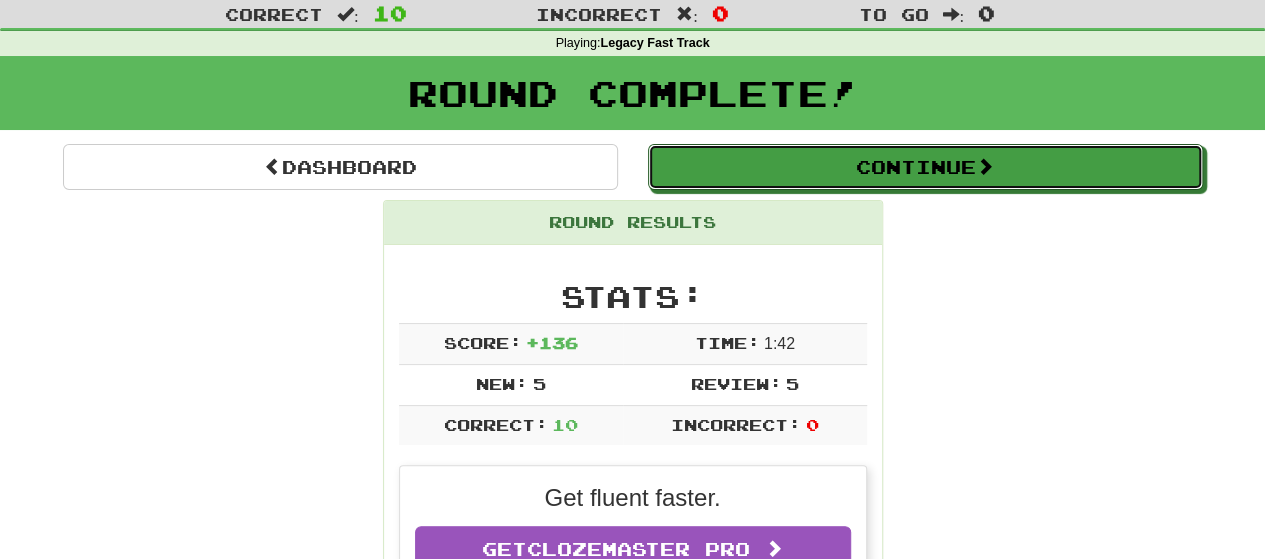 click on "Continue" at bounding box center (925, 167) 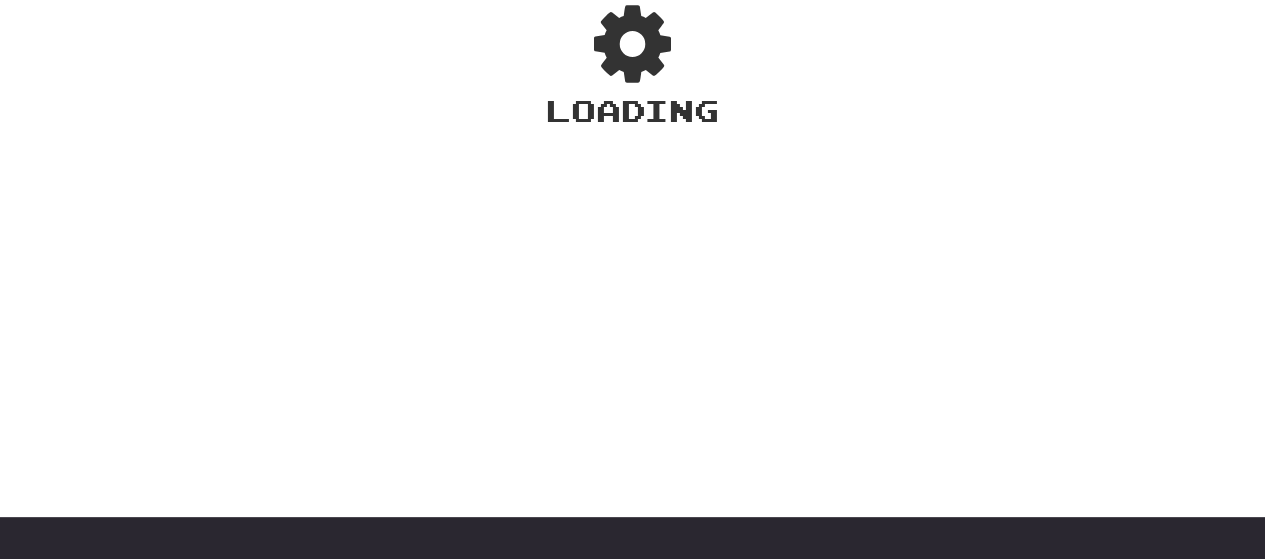 scroll, scrollTop: 52, scrollLeft: 0, axis: vertical 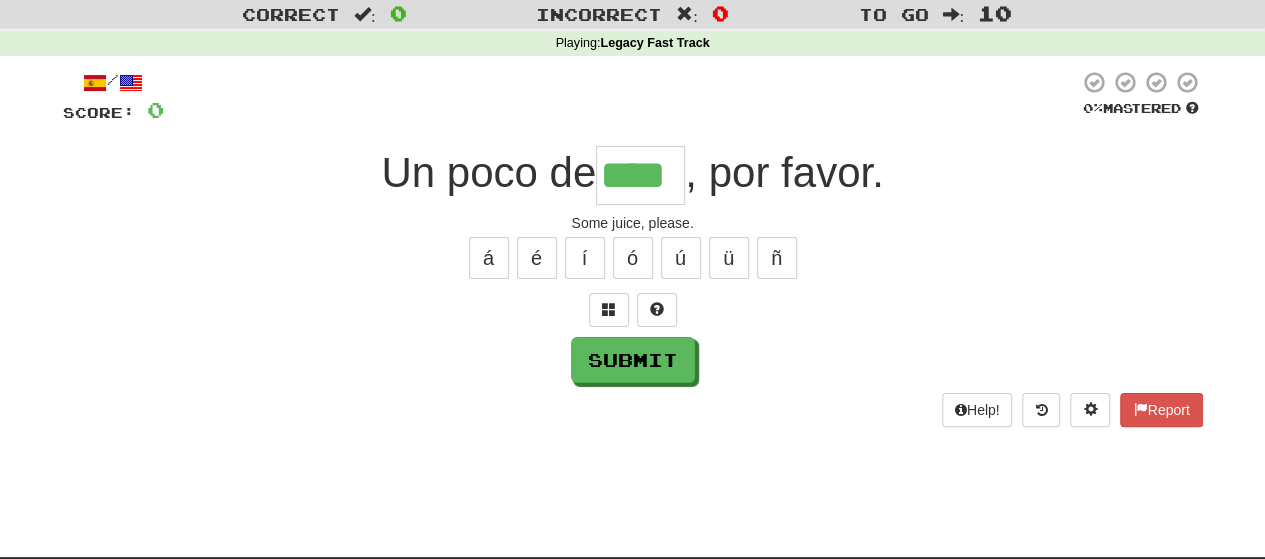 type on "****" 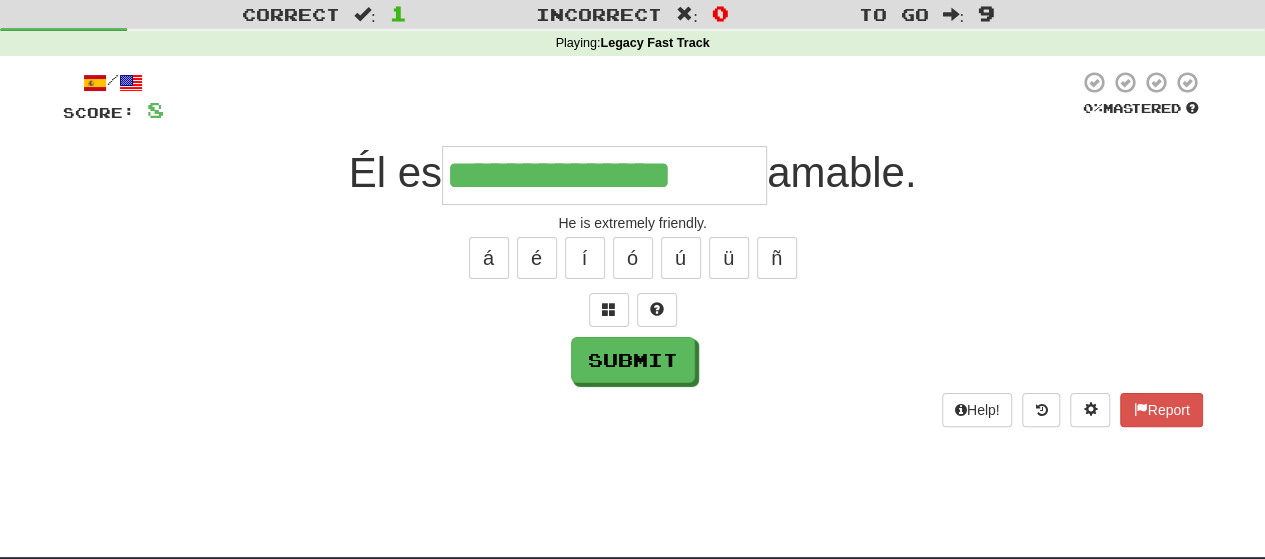 type on "**********" 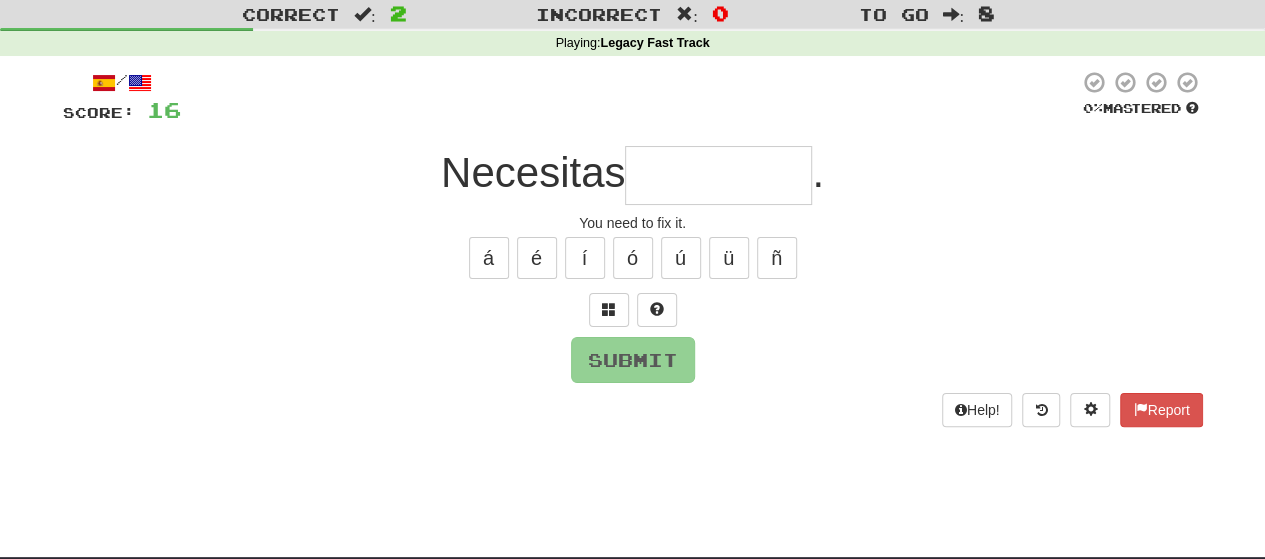 click at bounding box center (718, 175) 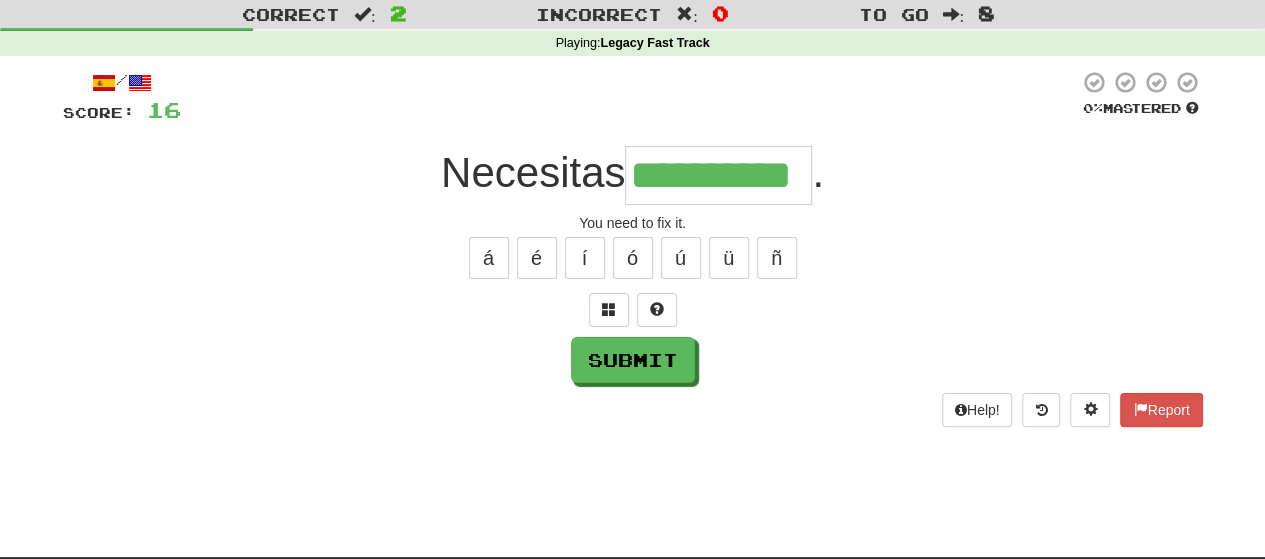 type on "**********" 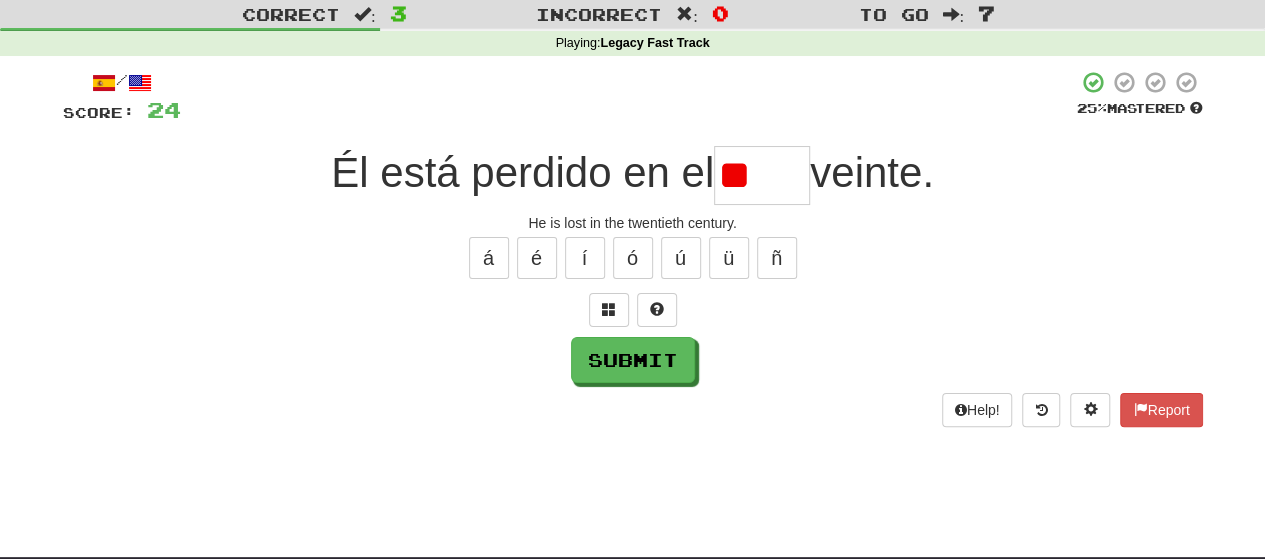 type on "*" 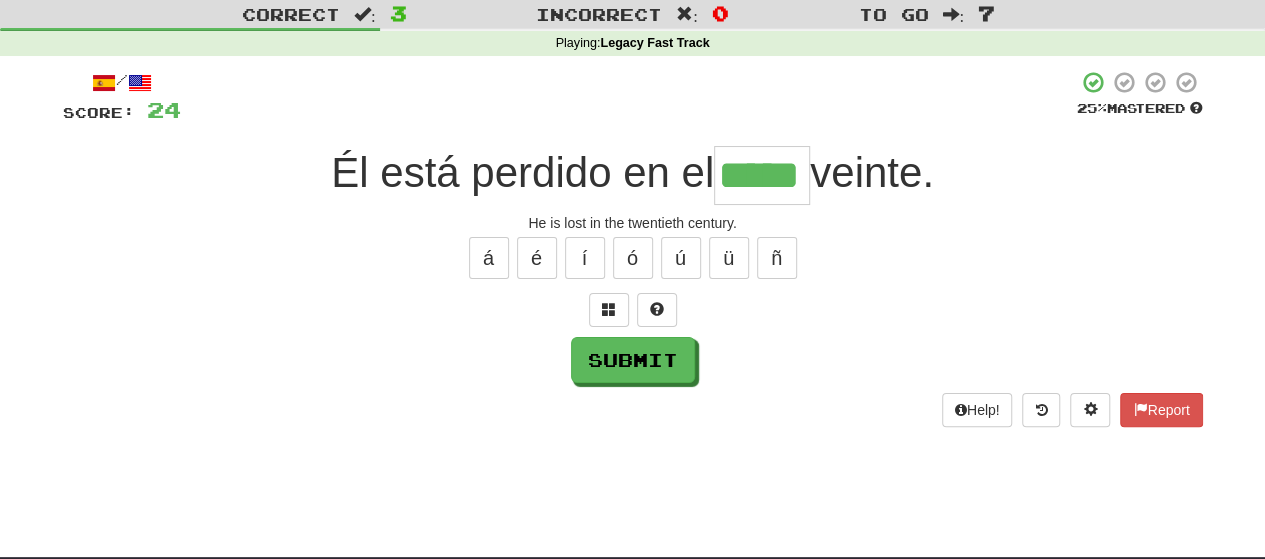 type on "*****" 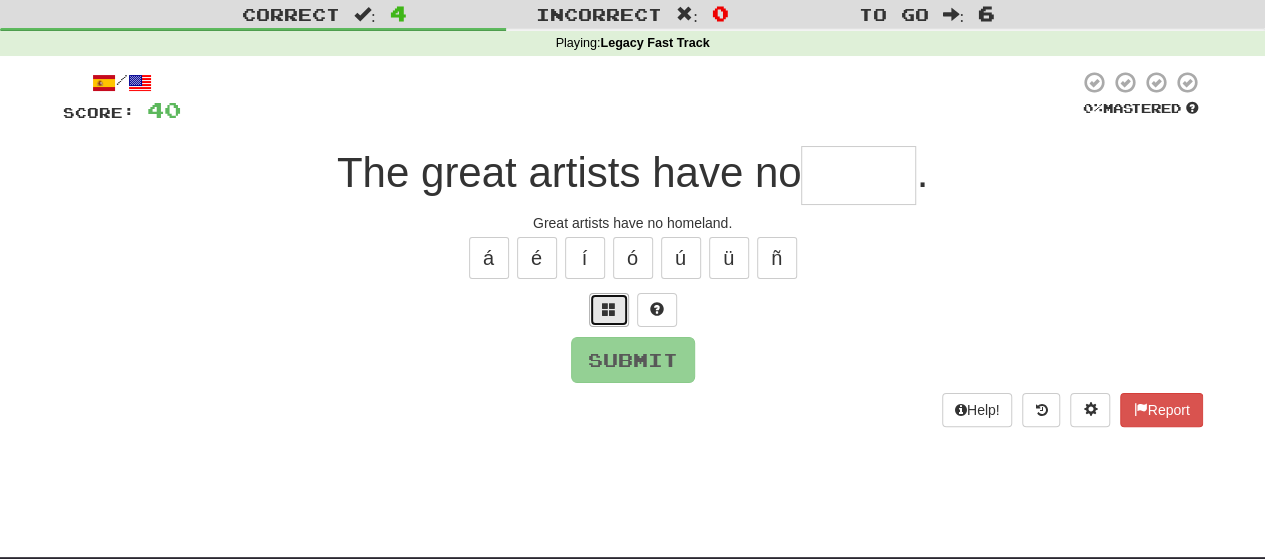 click at bounding box center (609, 310) 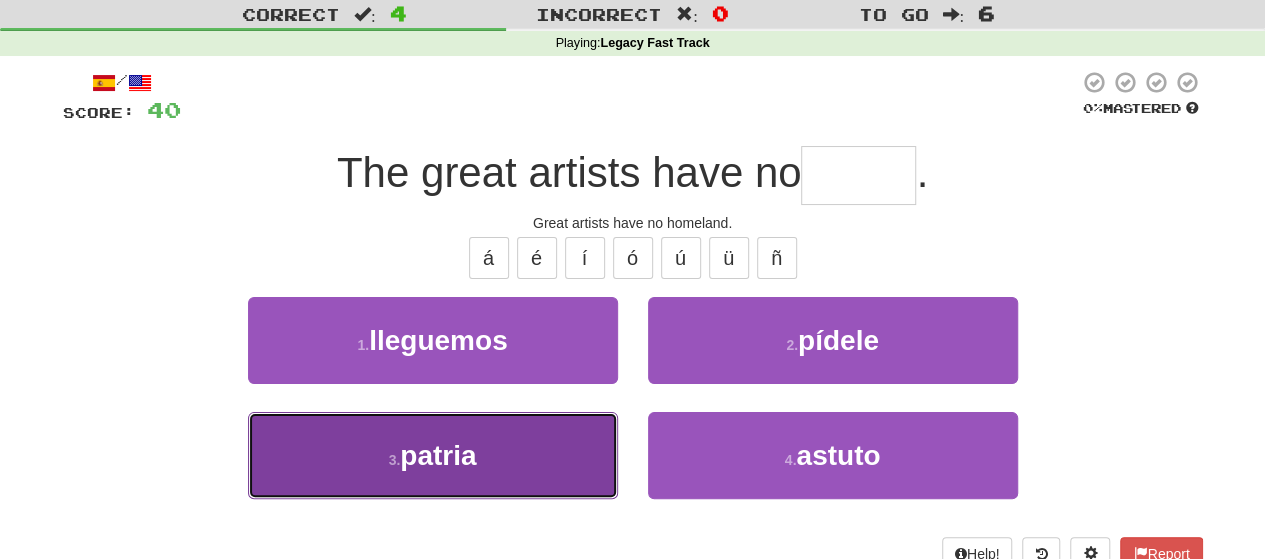 click on "3 .  patria" at bounding box center [433, 455] 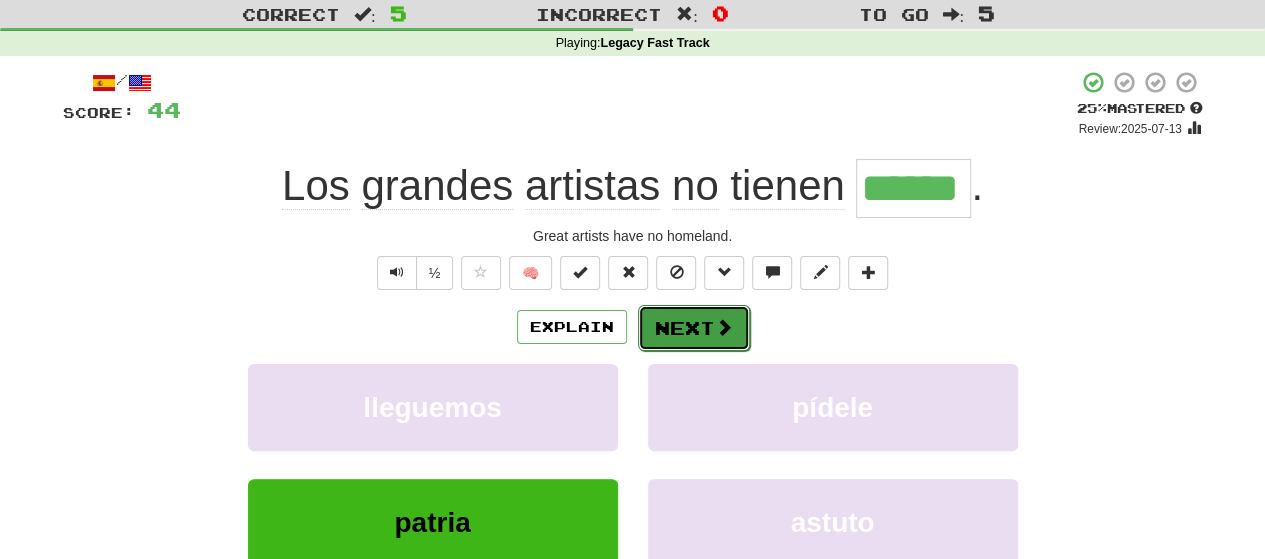 click on "Next" at bounding box center (694, 328) 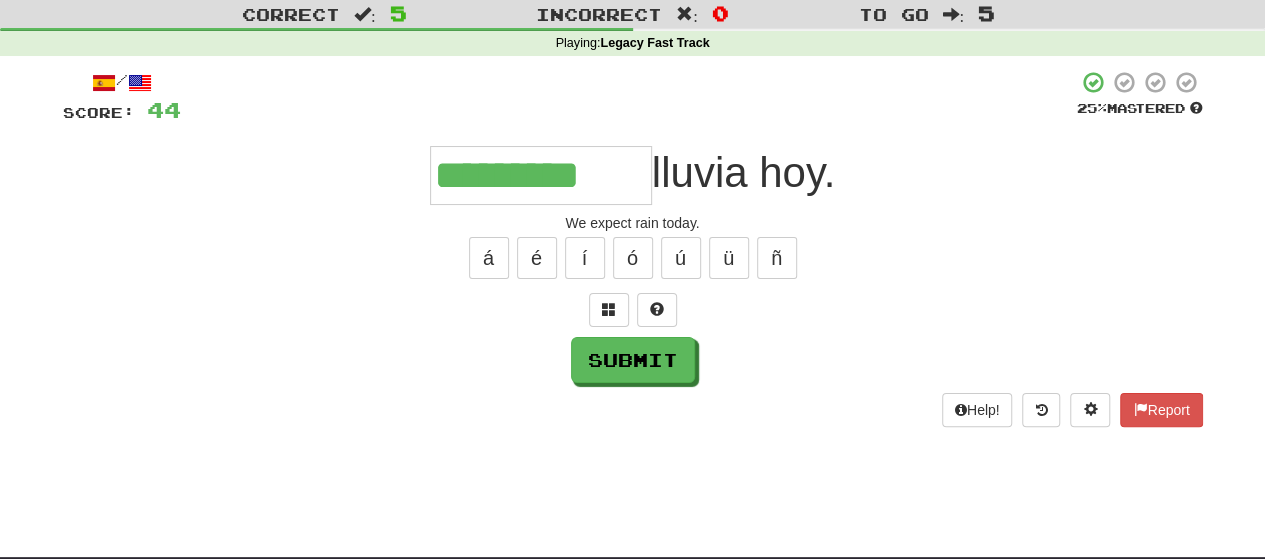 type on "*********" 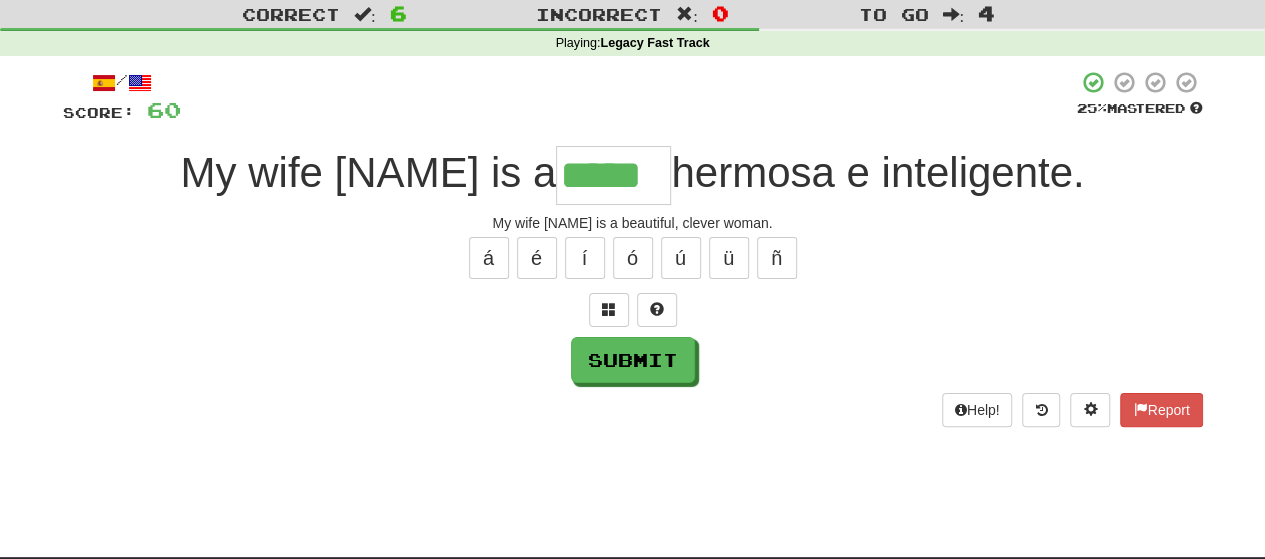 type on "*****" 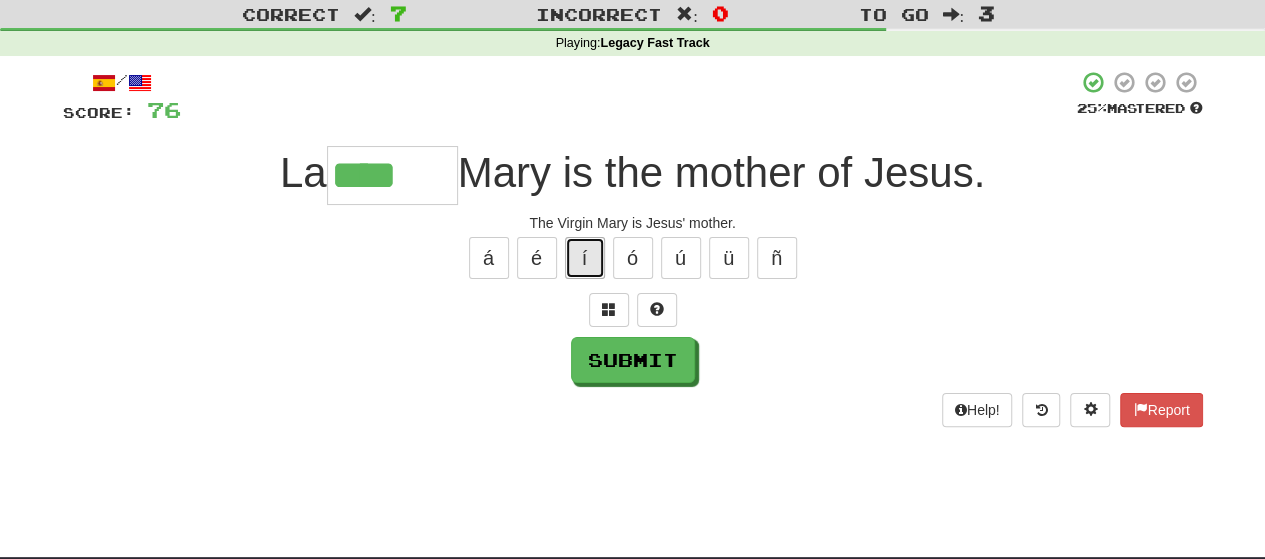 click on "í" at bounding box center [585, 258] 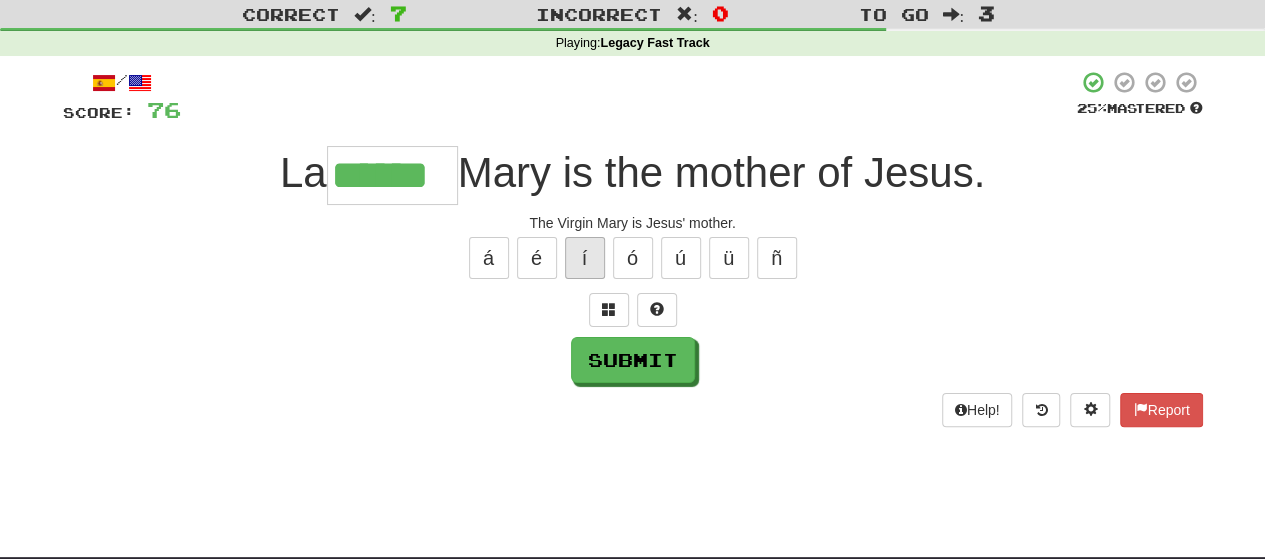 type on "******" 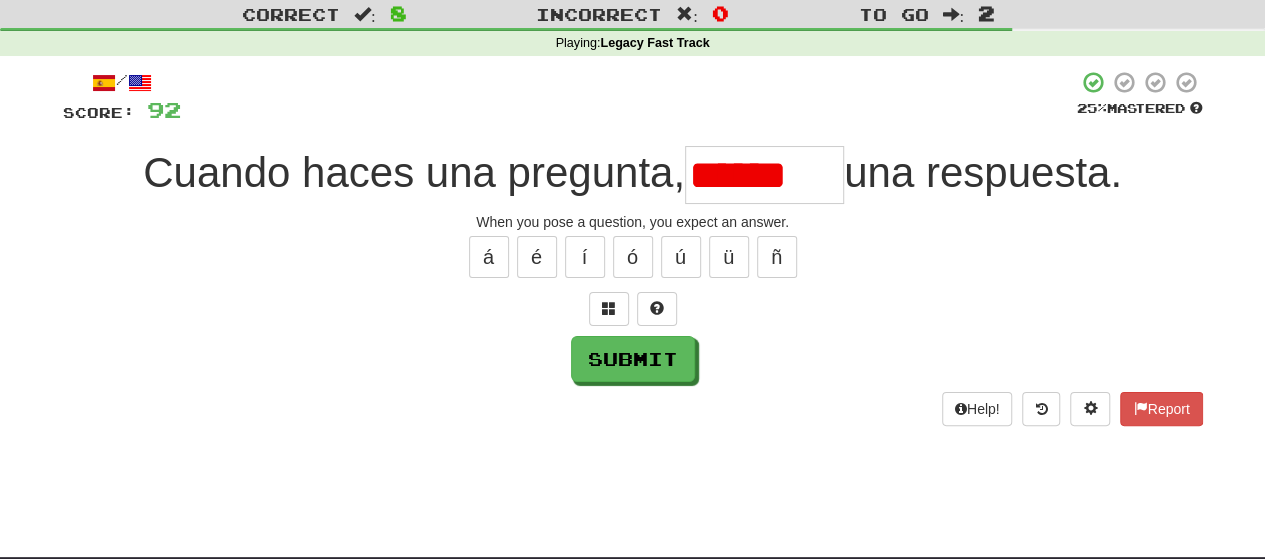 scroll, scrollTop: 0, scrollLeft: 0, axis: both 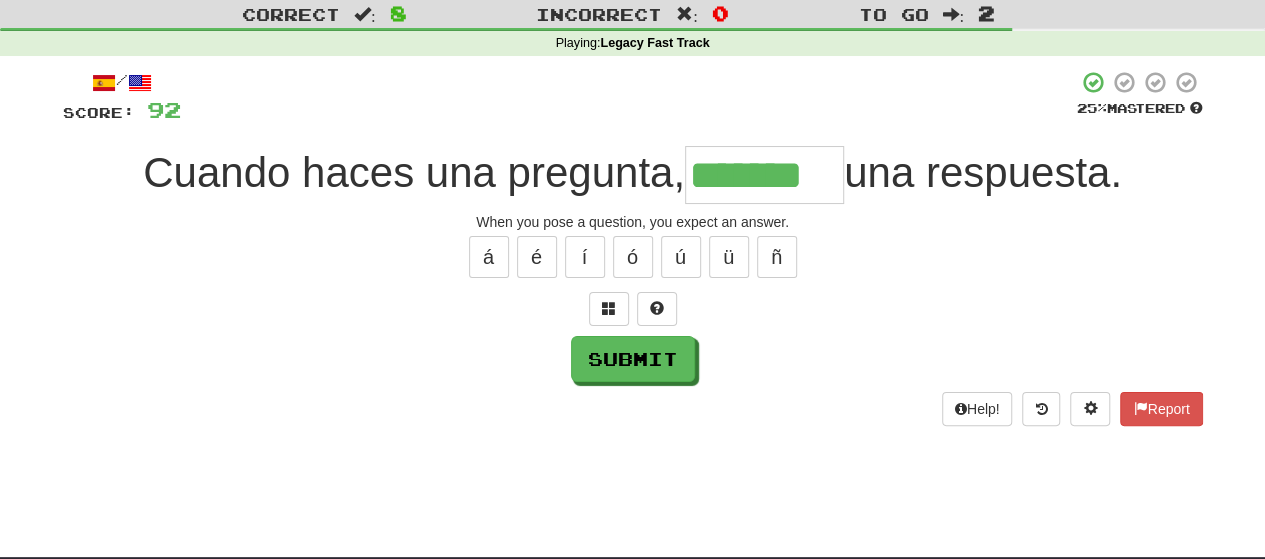 type on "*******" 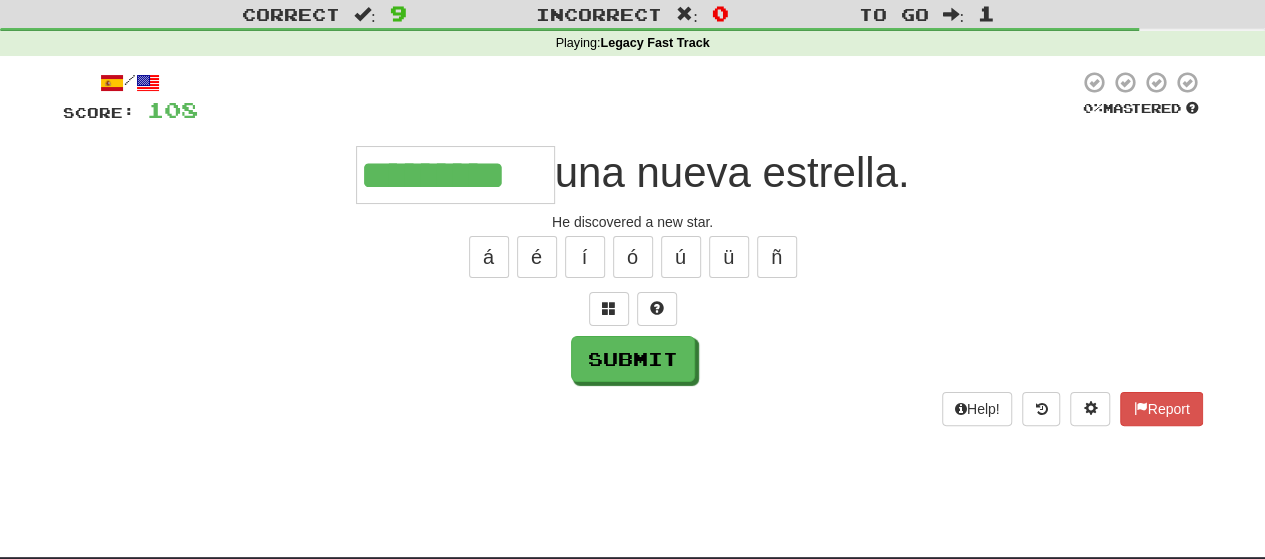 type on "*********" 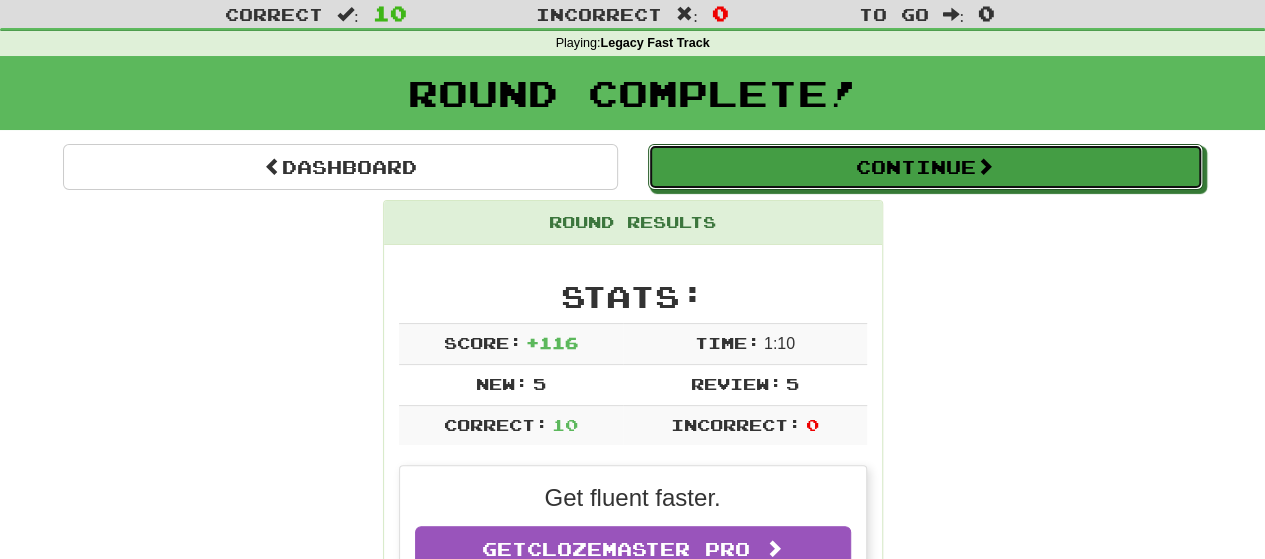 click on "Continue" at bounding box center [925, 167] 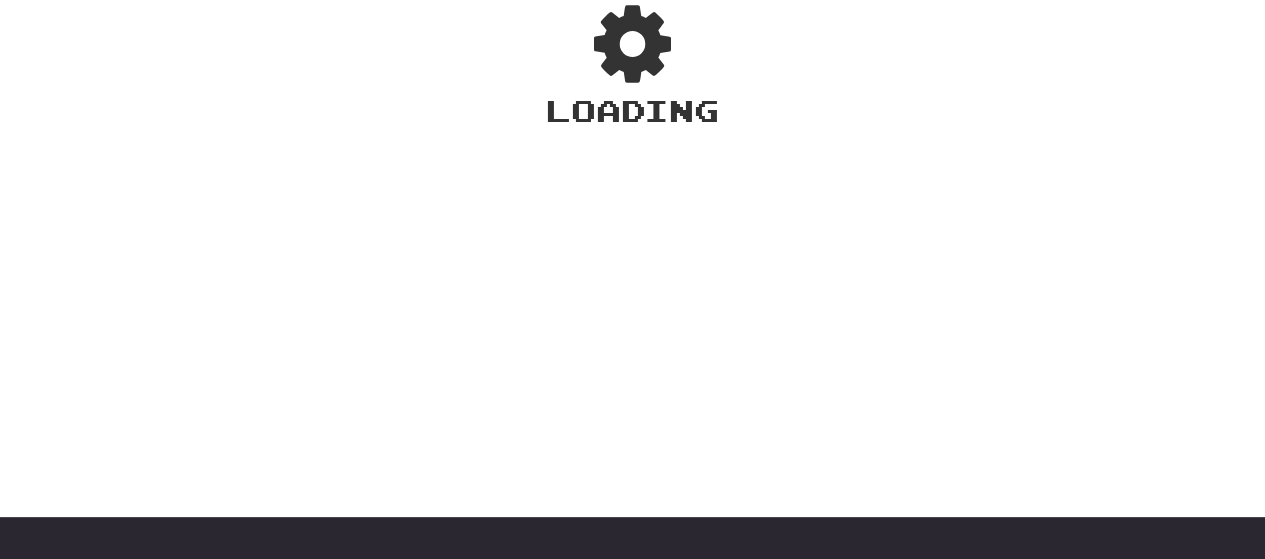 scroll, scrollTop: 52, scrollLeft: 0, axis: vertical 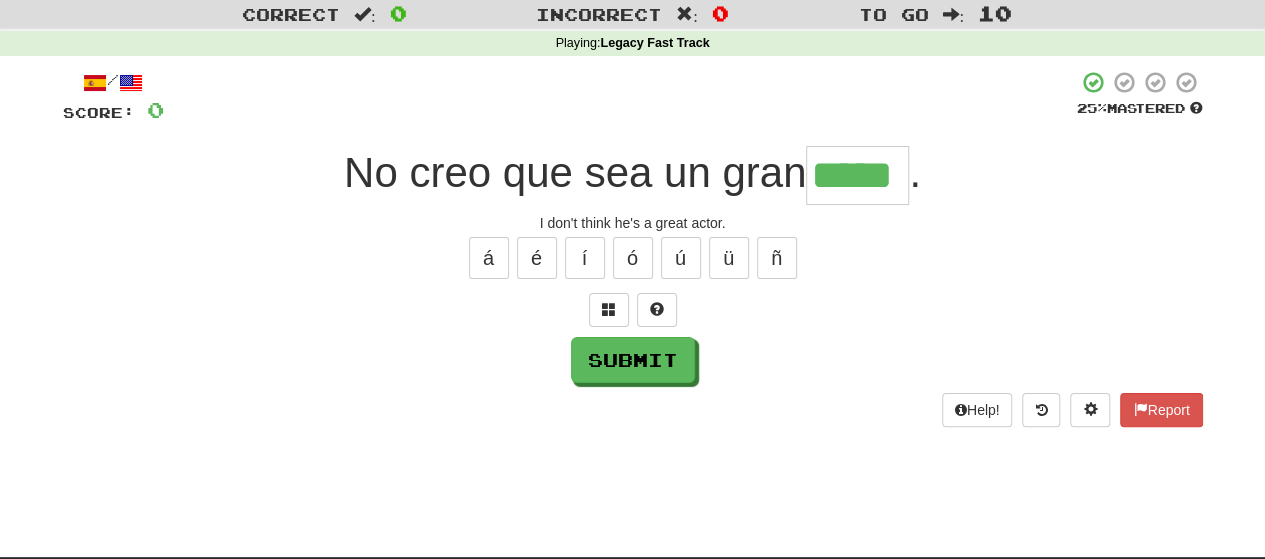 type on "*****" 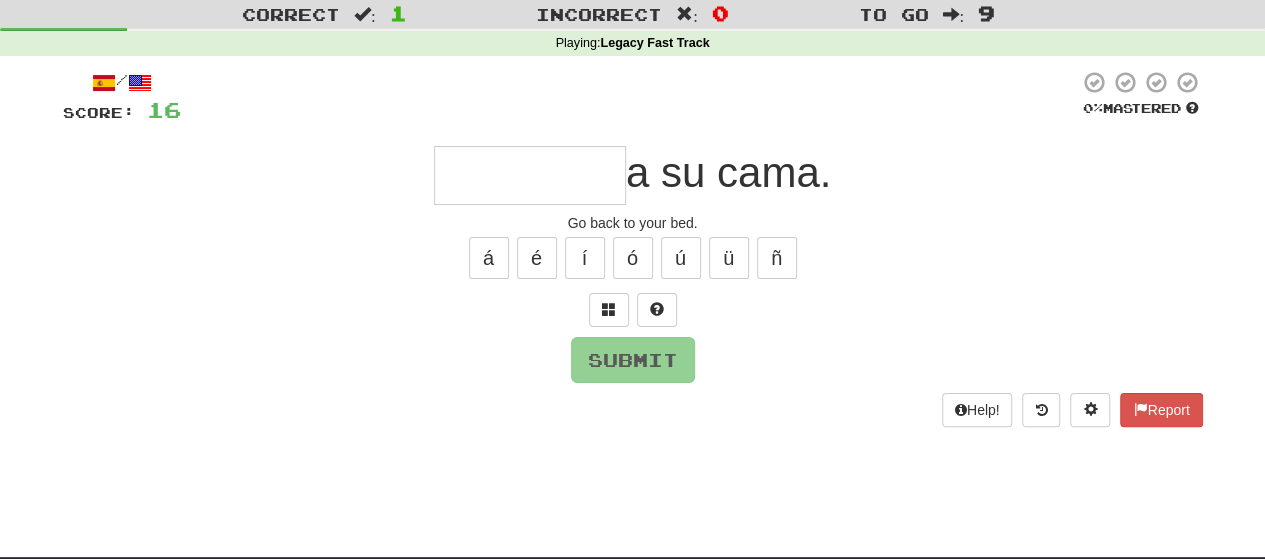 type on "*" 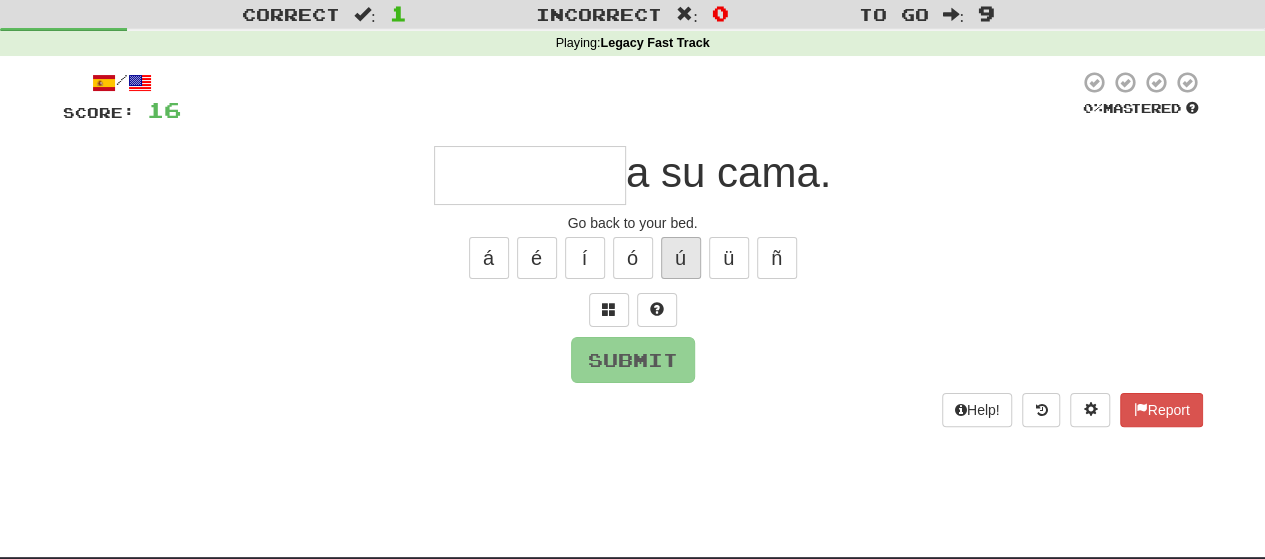 type on "*" 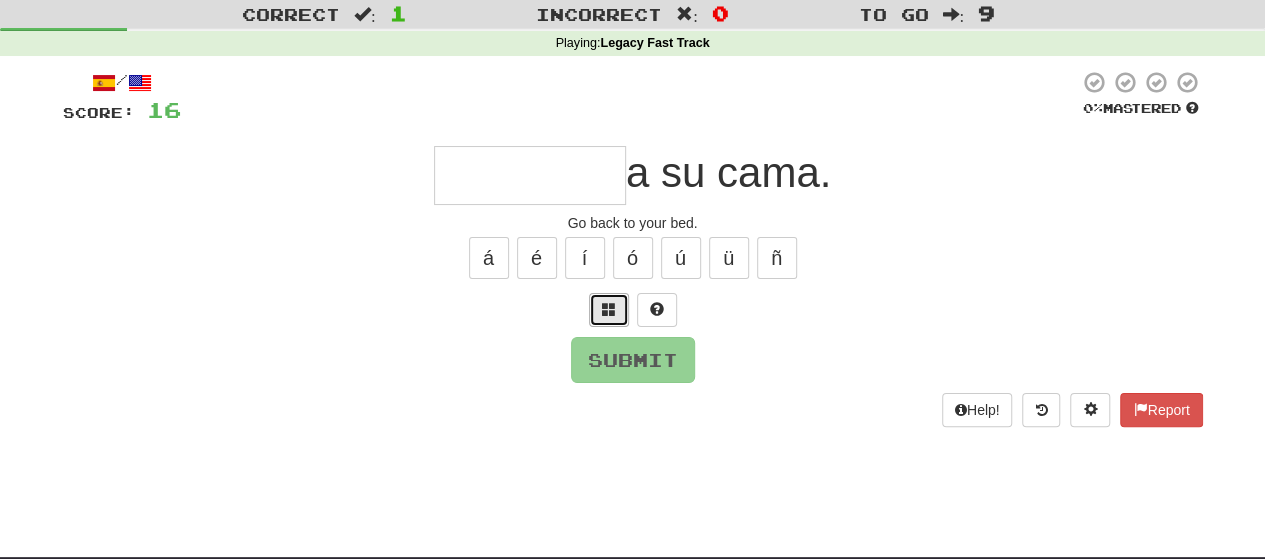 click at bounding box center (609, 309) 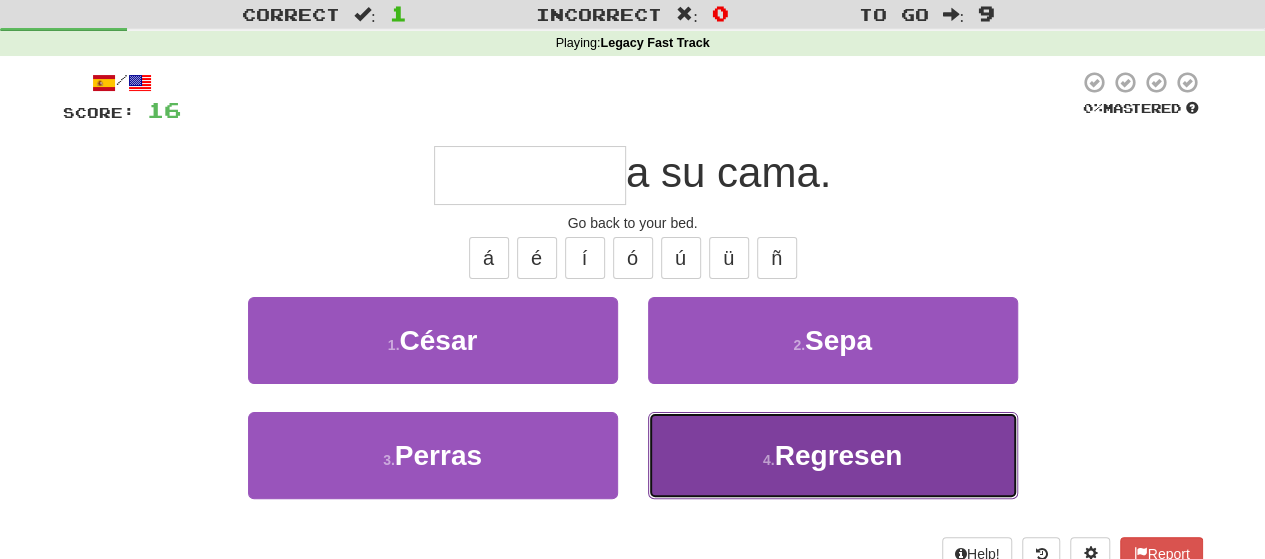 click on "4 .  Regresen" at bounding box center (833, 455) 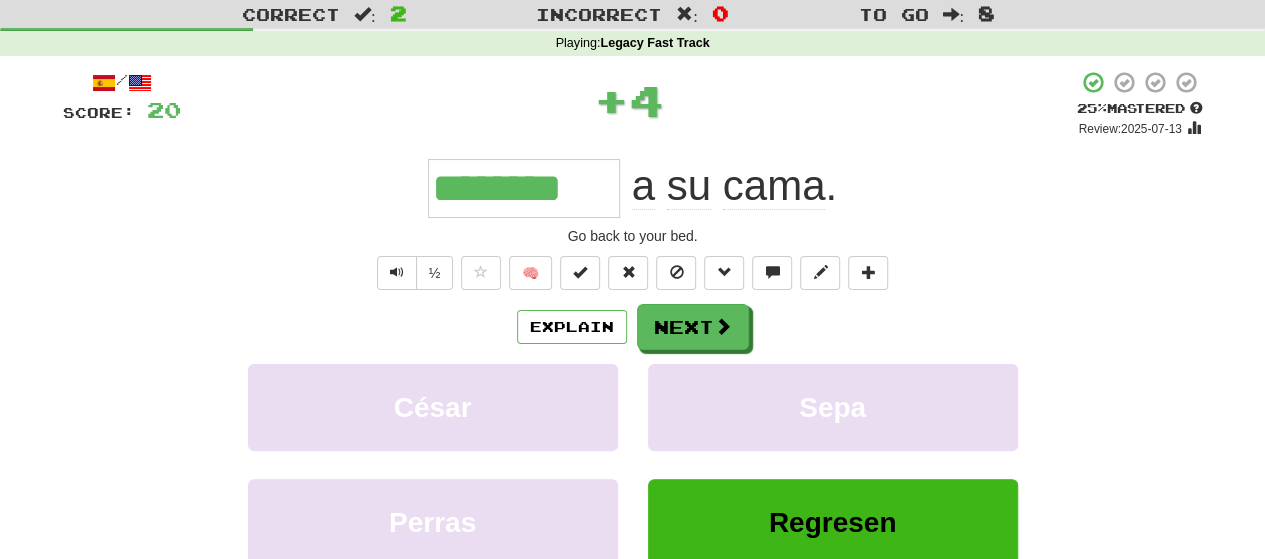 click on "/  Score:   20 + 4 25 %  Mastered Review:  2025-07-13 ********   a   su   cama . Go back to your bed. ½ 🧠 Explain Next César Sepa Perras Regresen Learn more: César Sepa Perras Regresen  Help!  Report Sentence Source" at bounding box center [633, 385] 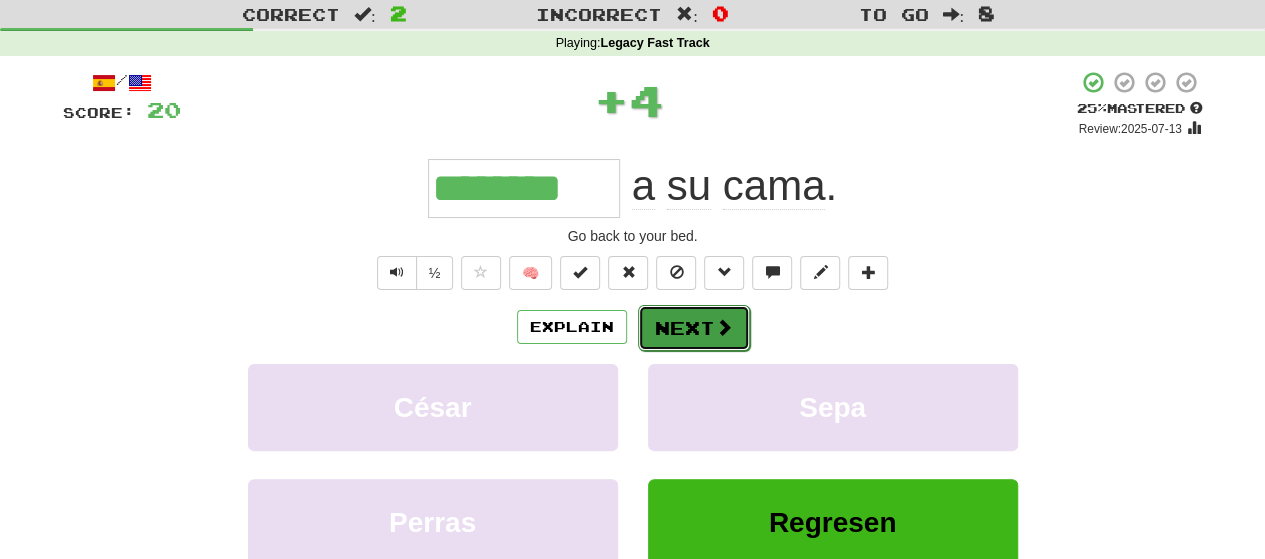 click on "Next" at bounding box center (694, 328) 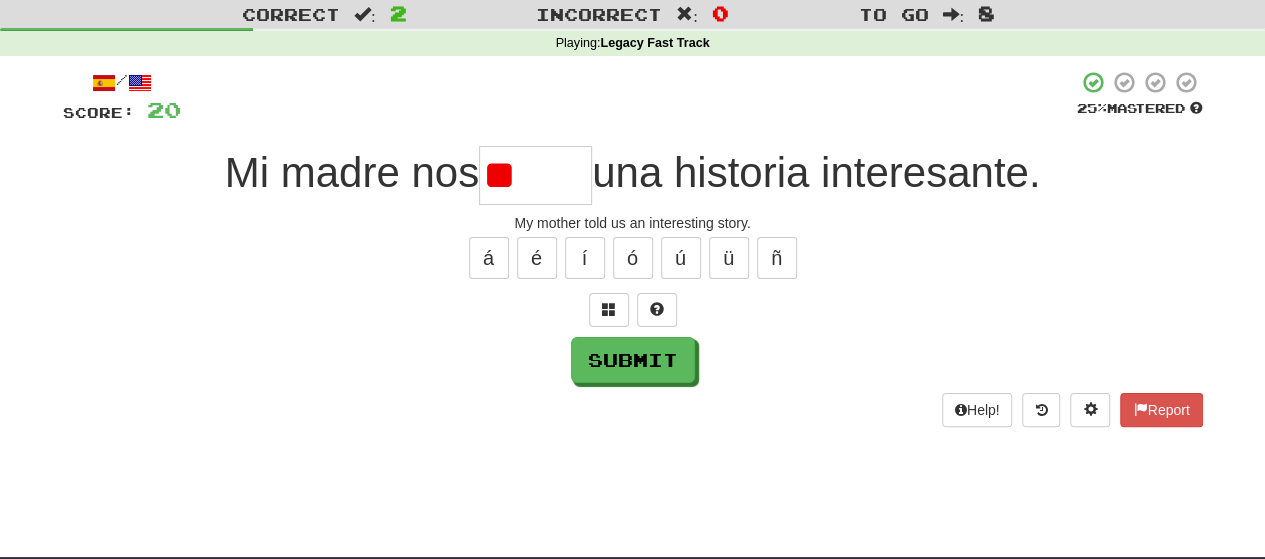 type on "*" 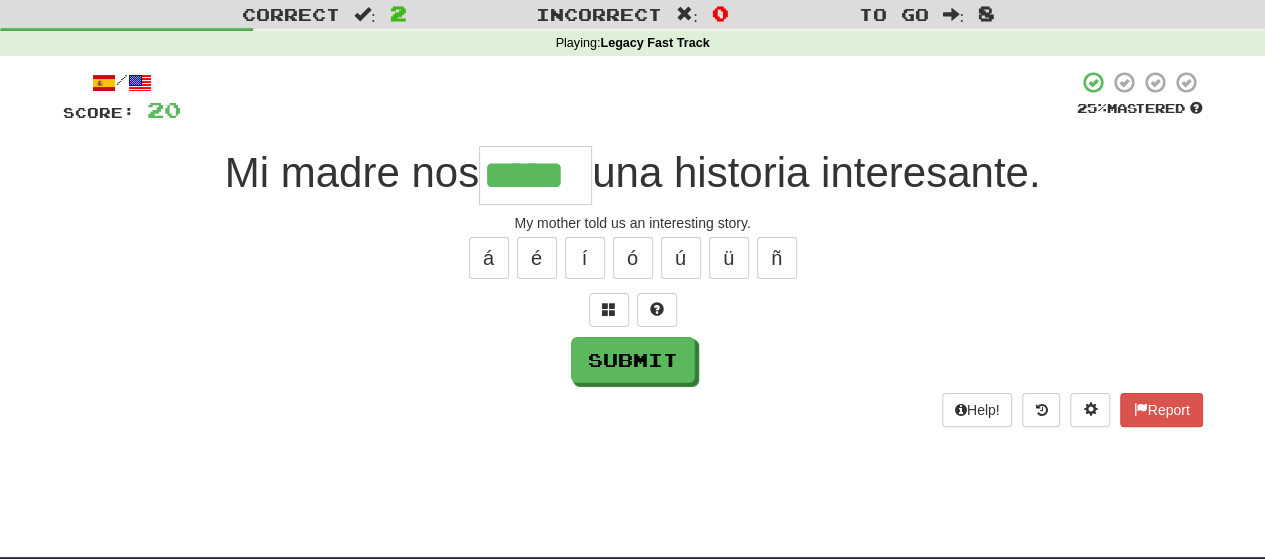 type on "*****" 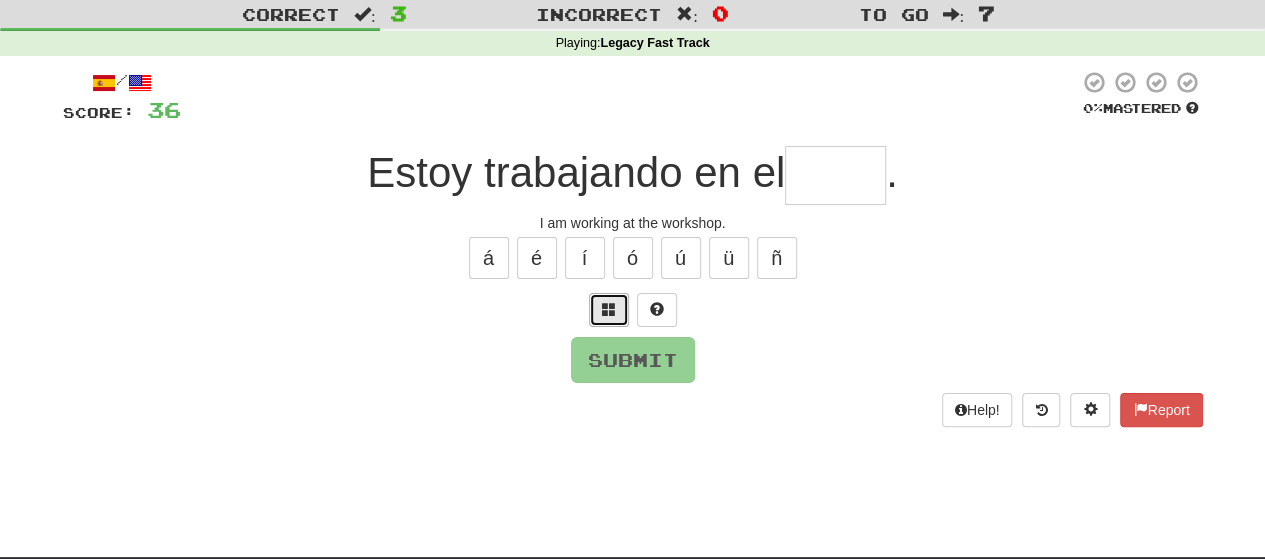 click at bounding box center [609, 310] 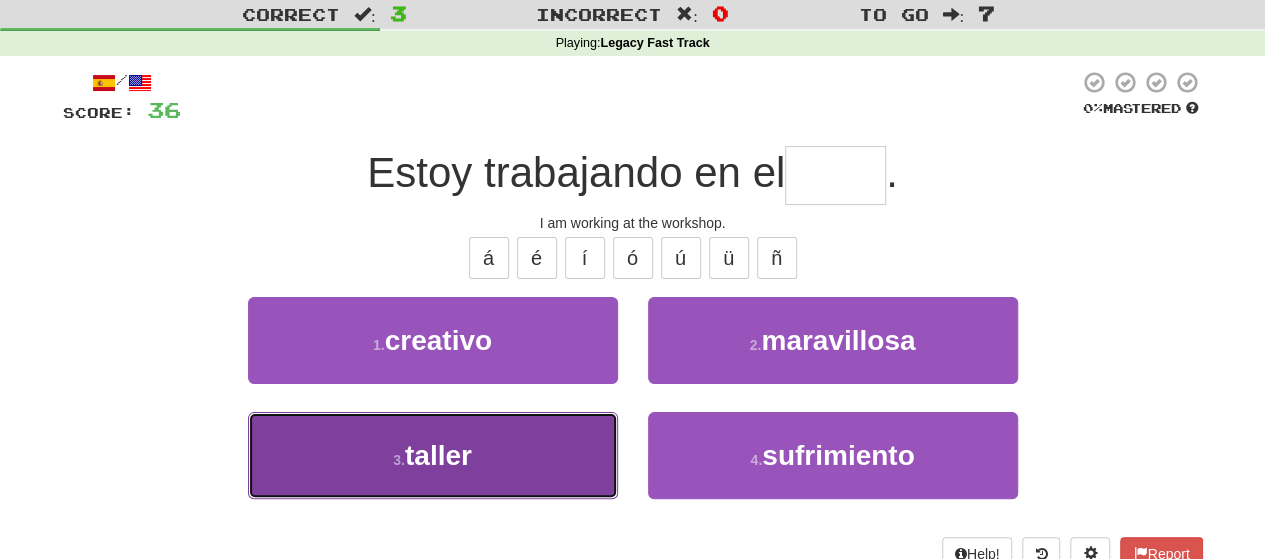 click on "3 .  taller" at bounding box center (433, 455) 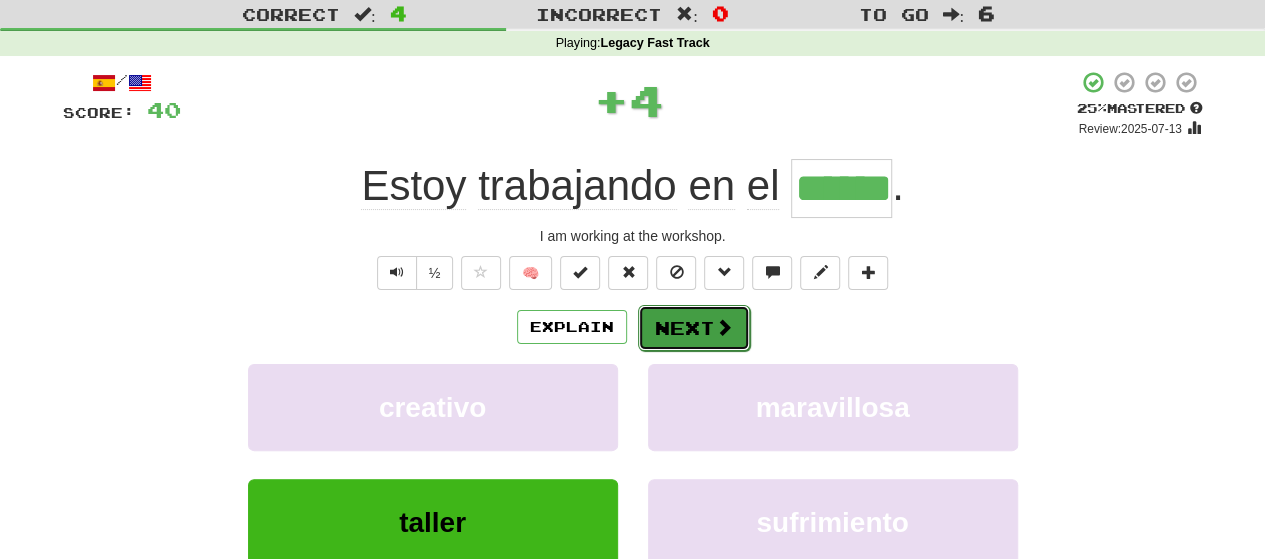 click on "Next" at bounding box center [694, 328] 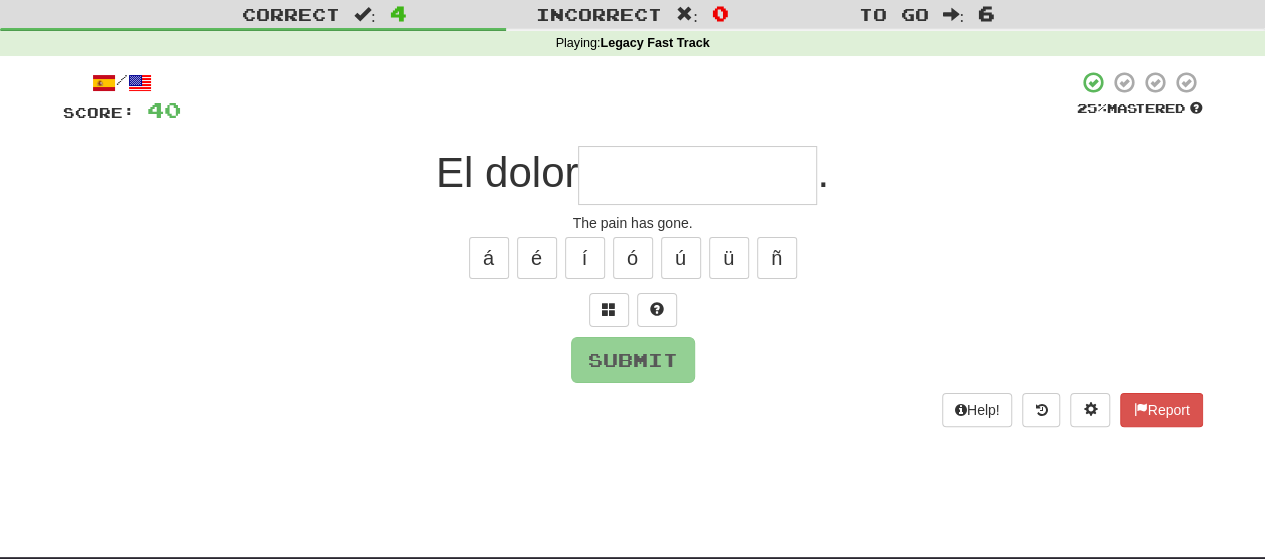 click at bounding box center [697, 175] 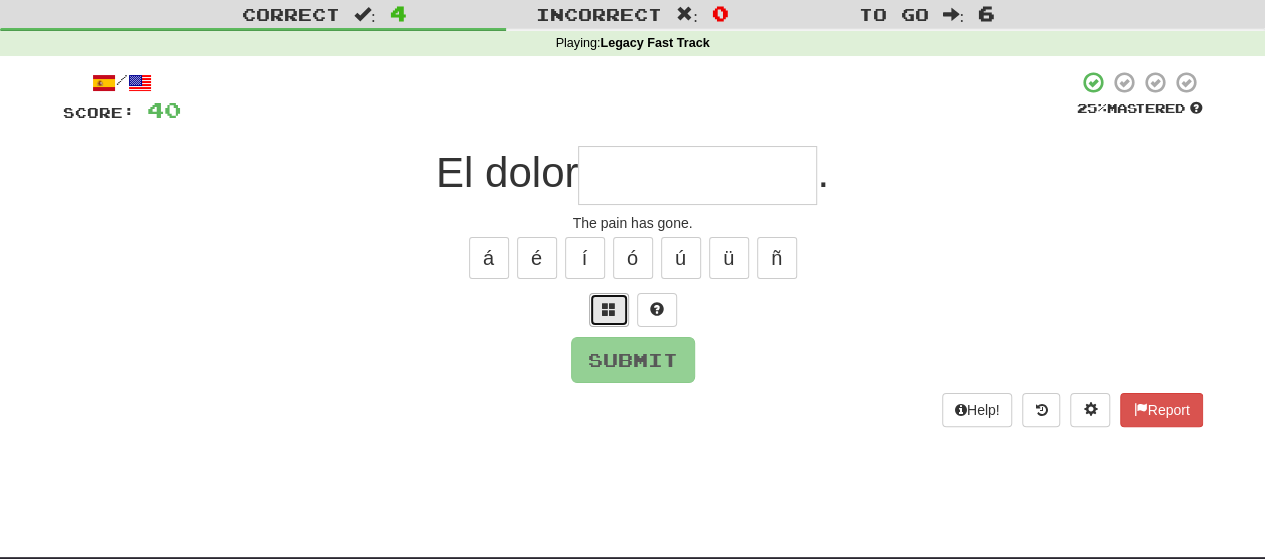 click at bounding box center (609, 310) 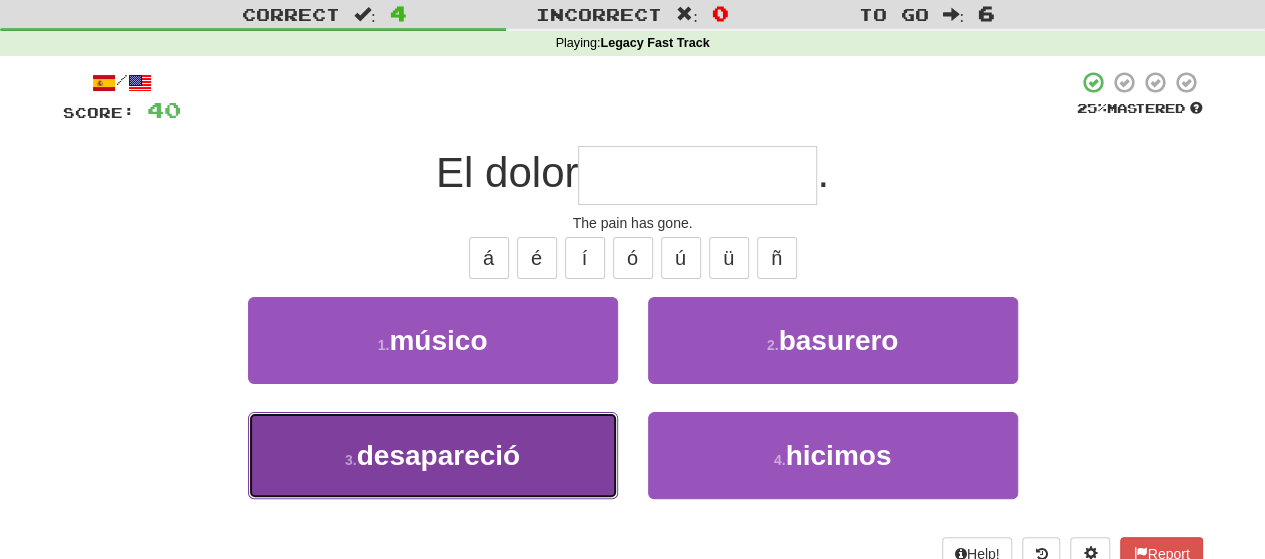 click on "3 .  desapareció" at bounding box center [433, 455] 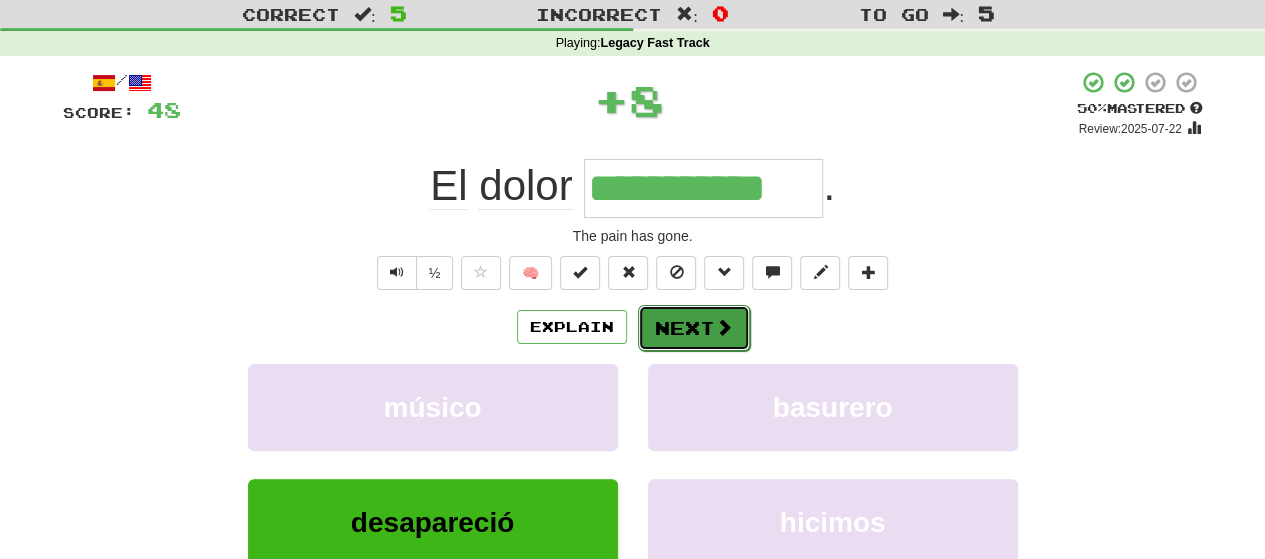 click on "Next" at bounding box center (694, 328) 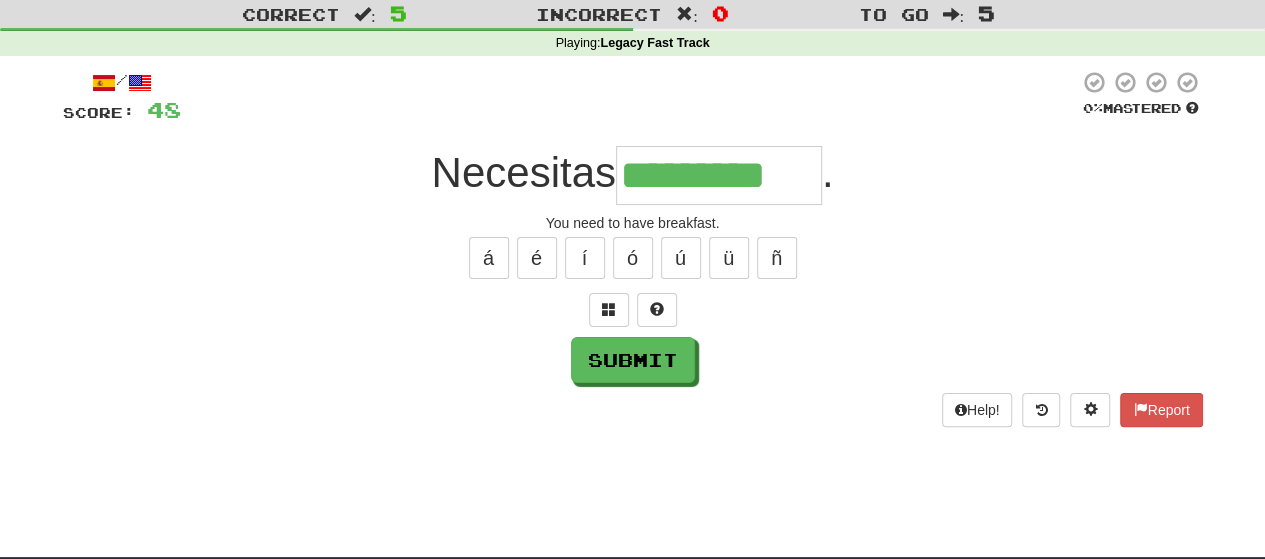 type on "*********" 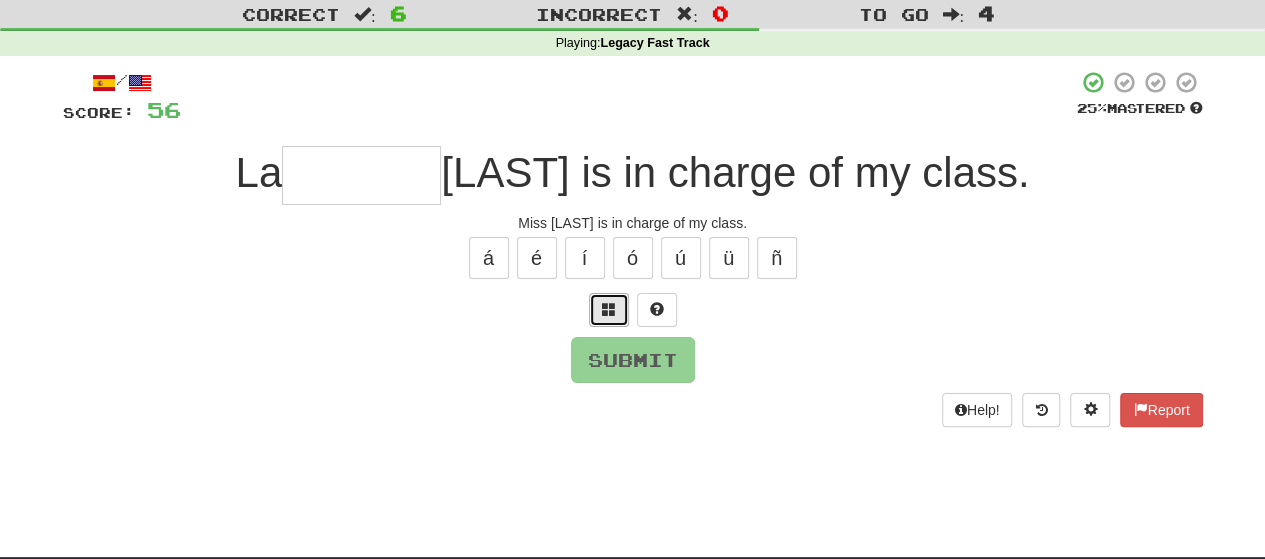 click at bounding box center (609, 309) 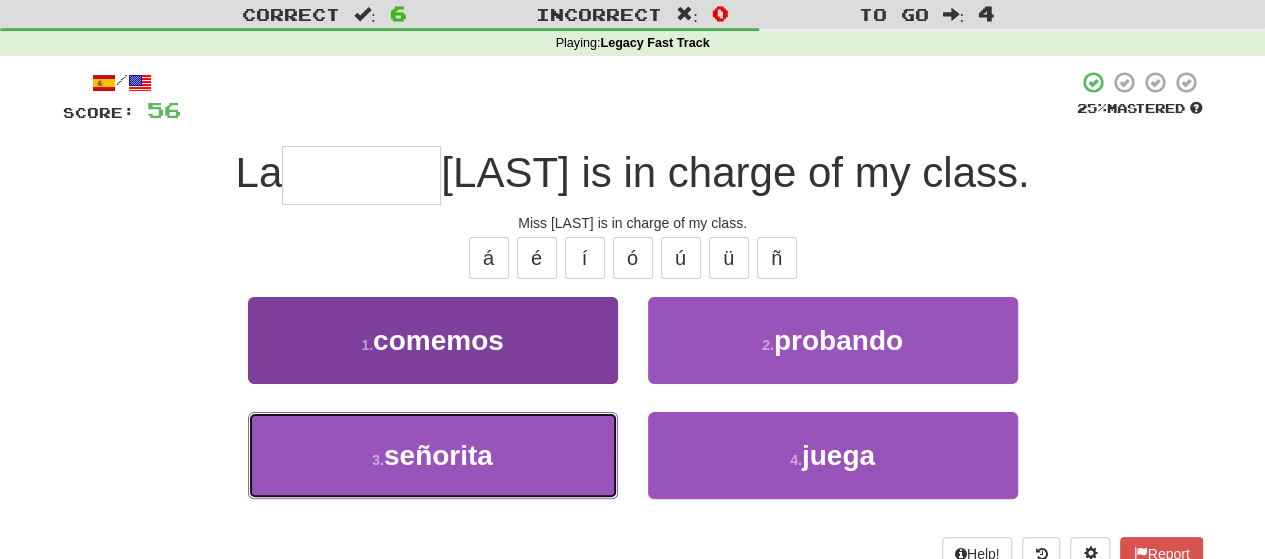 click on "3 .  señorita" at bounding box center (433, 455) 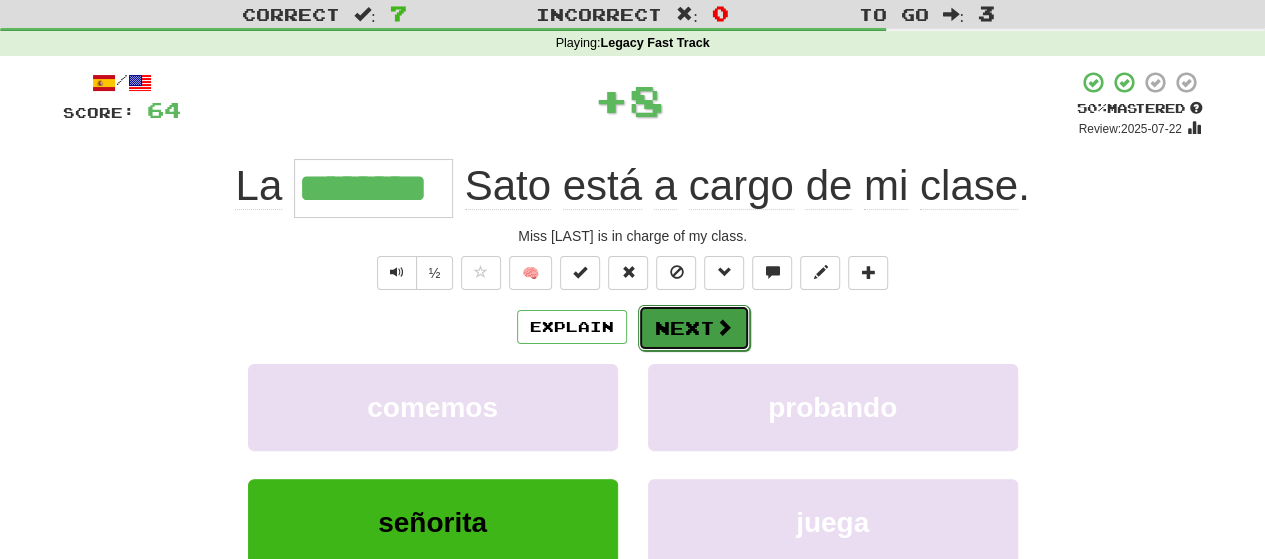click on "Next" at bounding box center [694, 328] 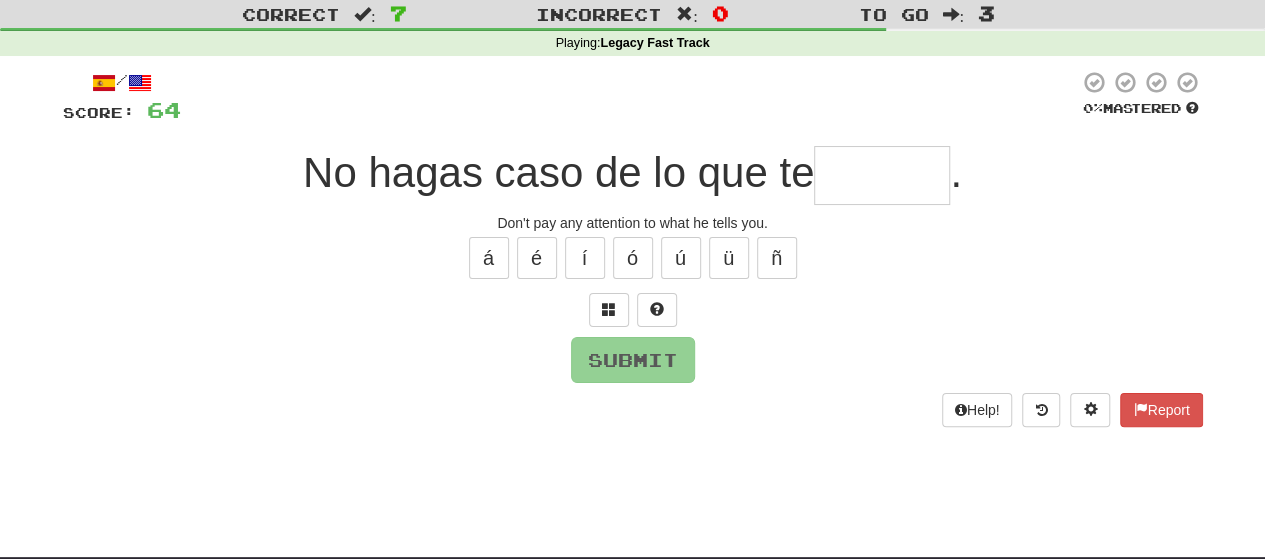 click at bounding box center [882, 175] 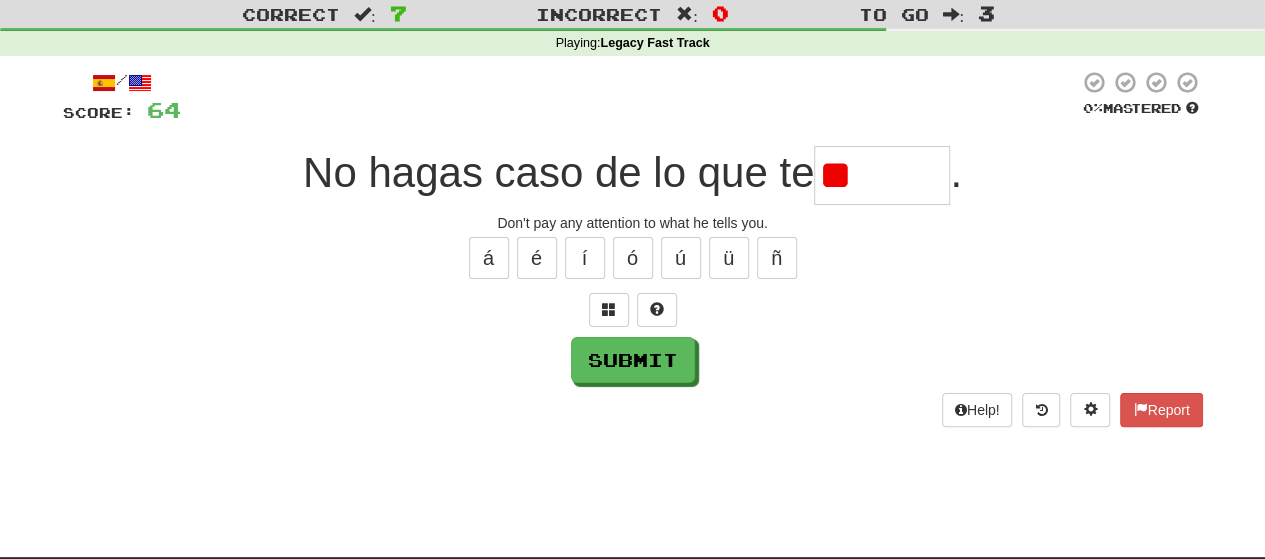 type on "*" 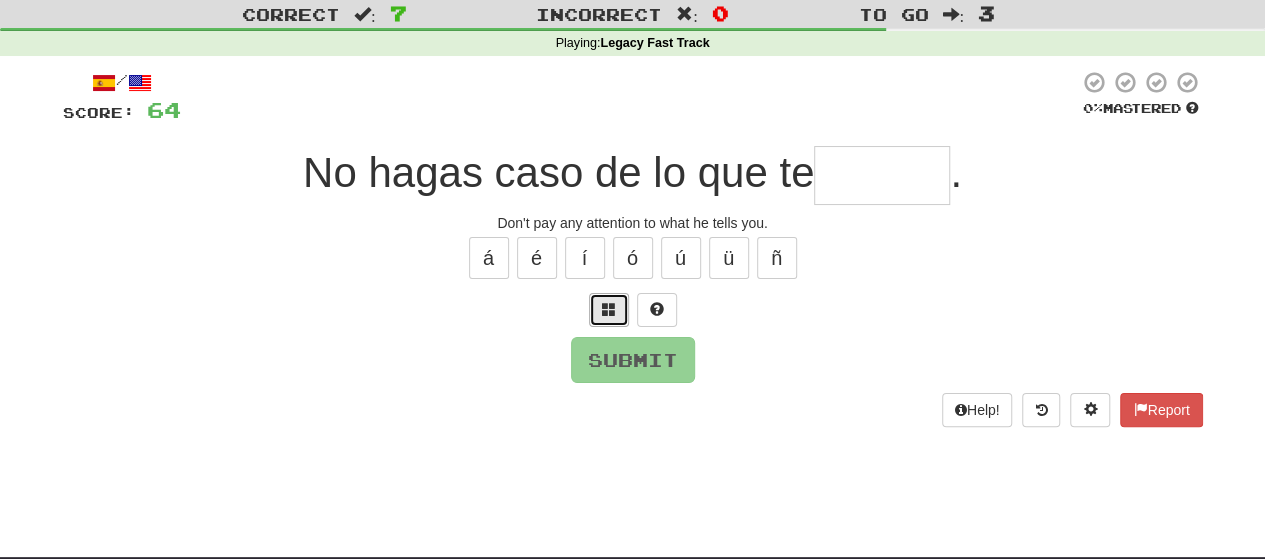 click at bounding box center [609, 310] 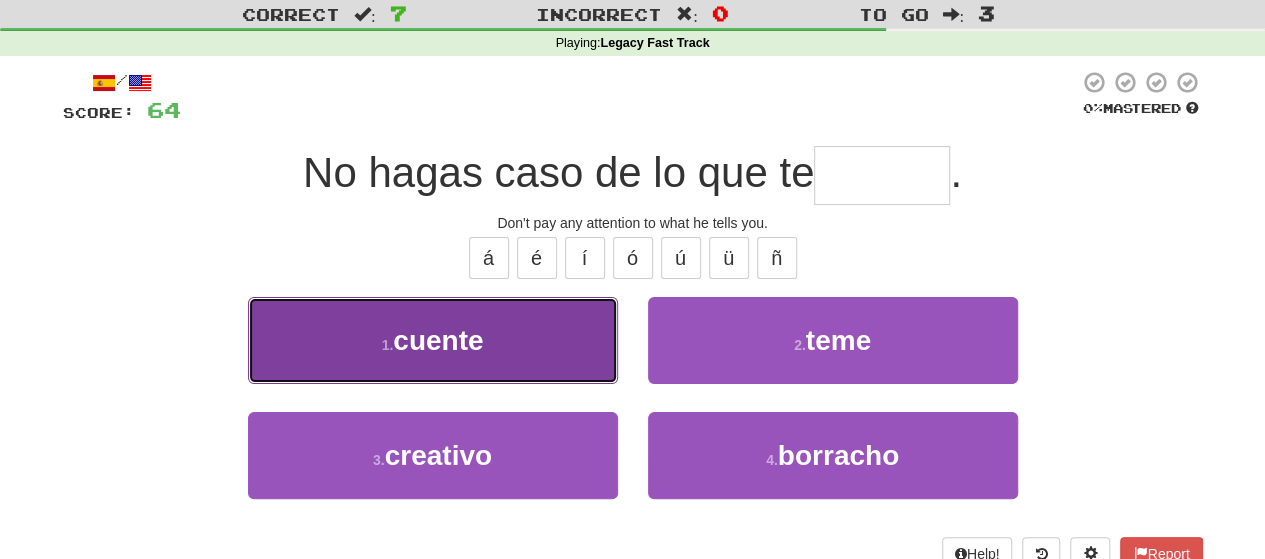 click on "1 .  cuente" at bounding box center [433, 340] 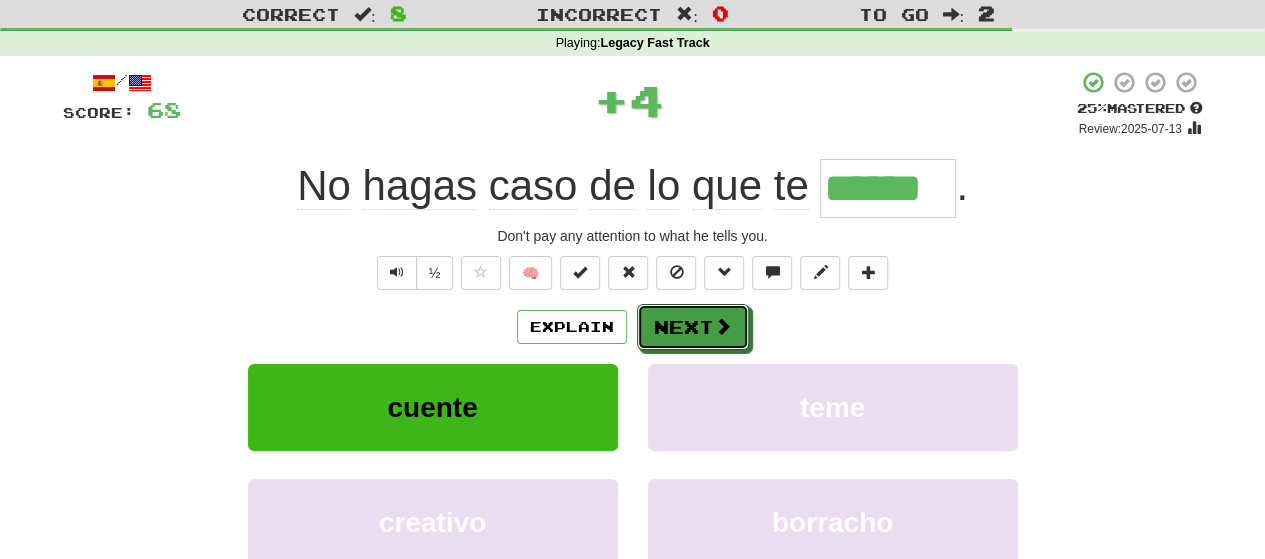 click on "Next" at bounding box center (693, 327) 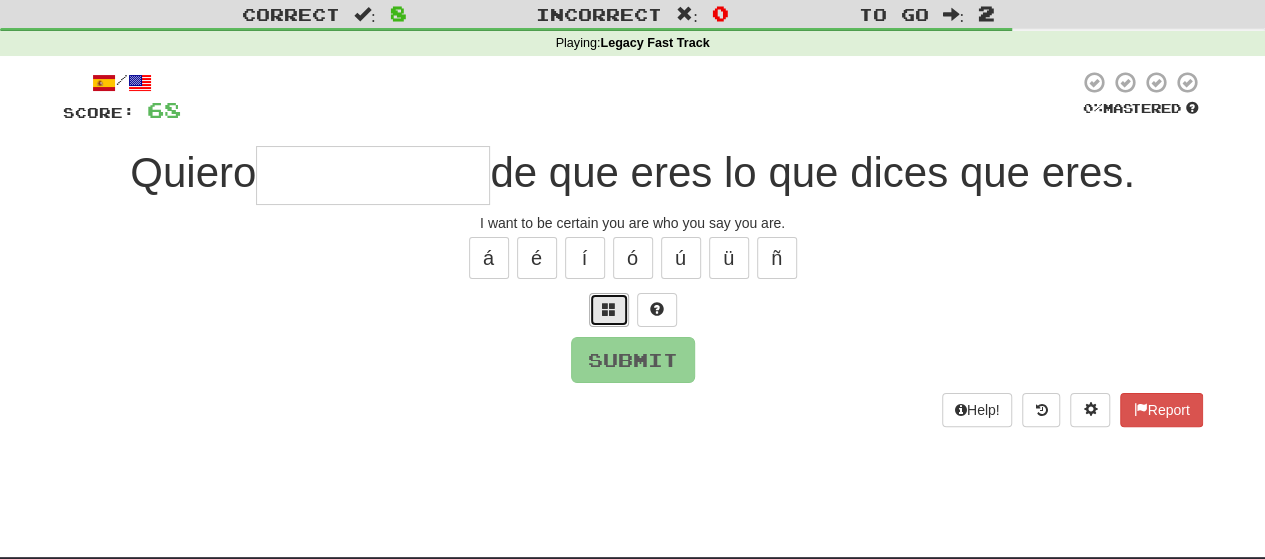 click at bounding box center (609, 309) 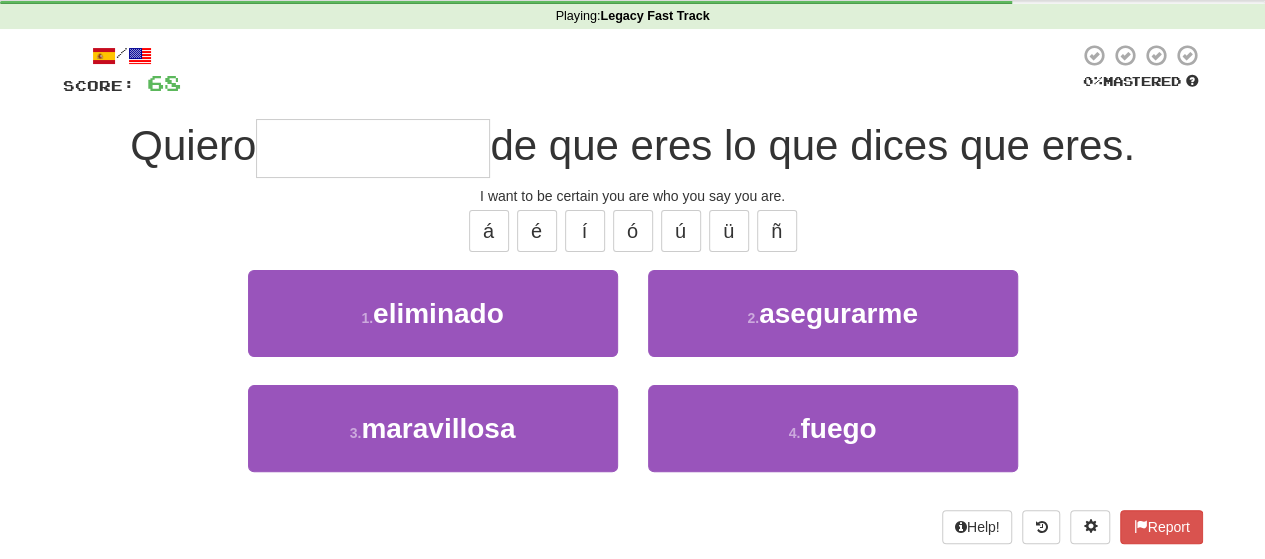 scroll, scrollTop: 84, scrollLeft: 0, axis: vertical 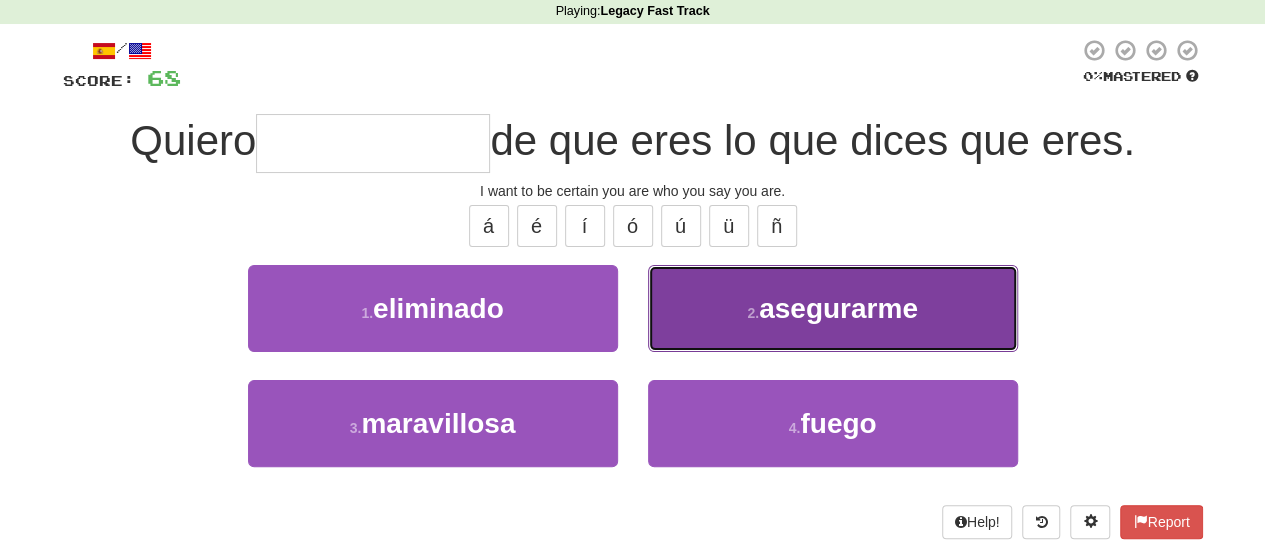 click on "2 .  asegurarme" at bounding box center (833, 308) 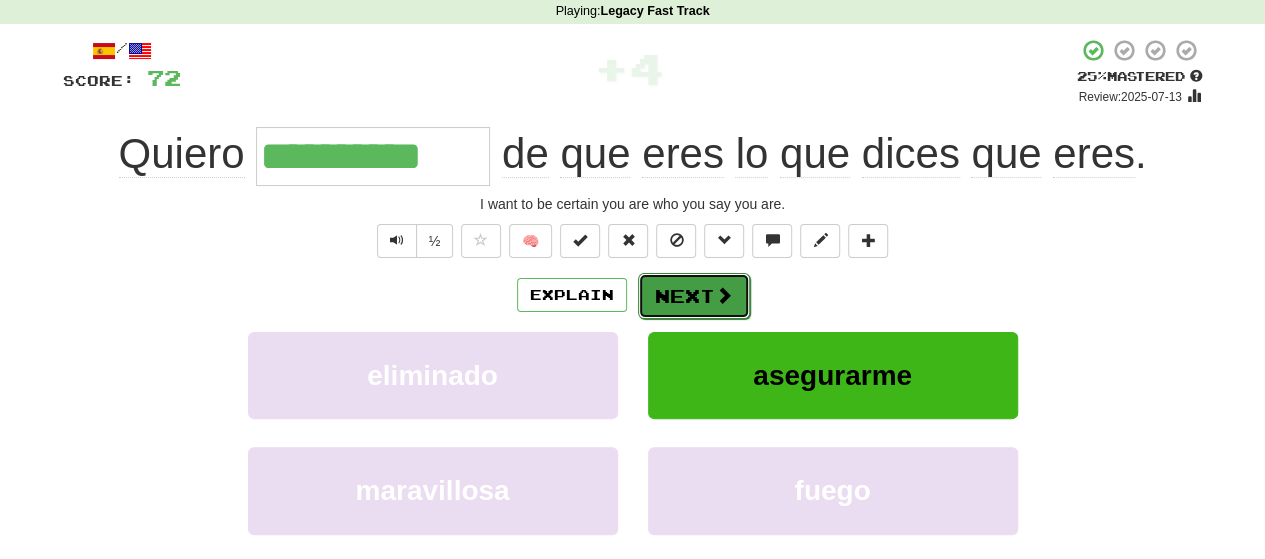 click at bounding box center (724, 295) 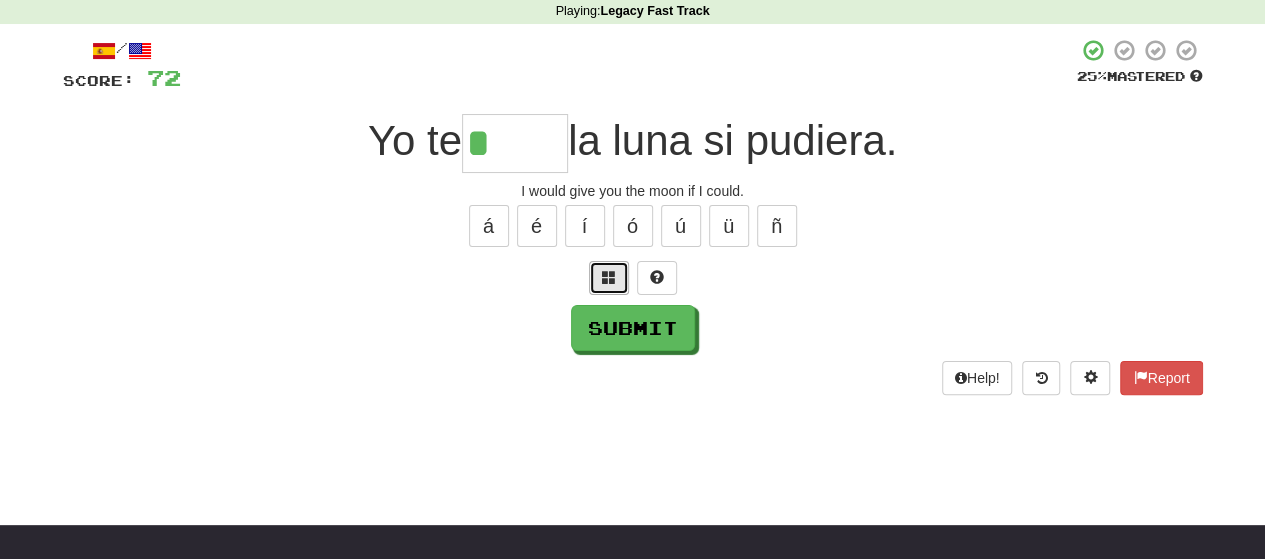 click at bounding box center [609, 278] 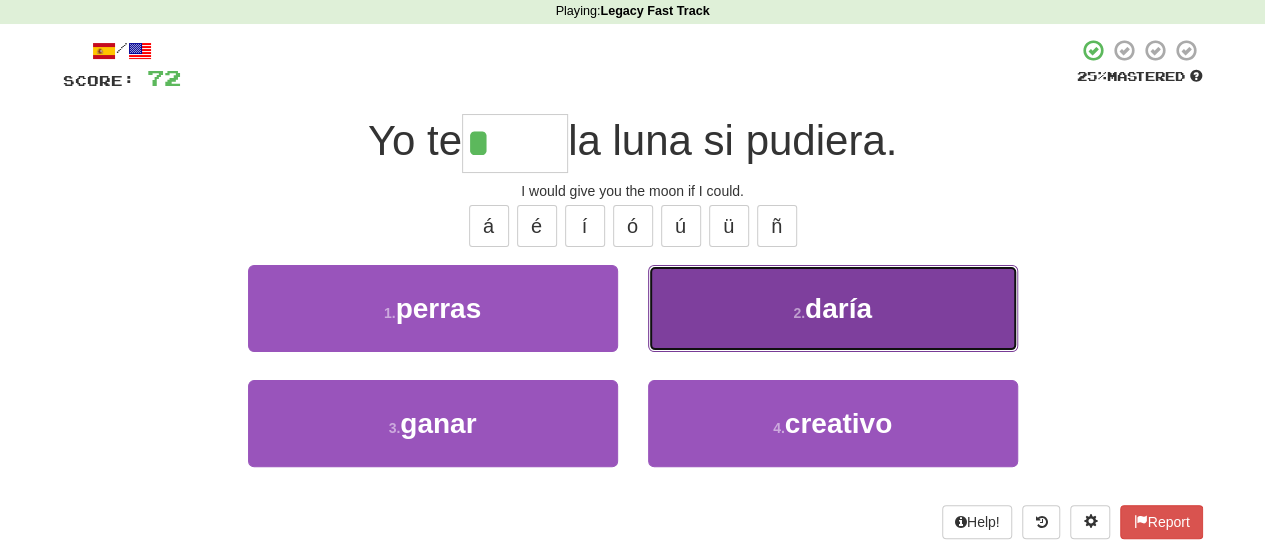 click on "2 .  daría" at bounding box center [833, 308] 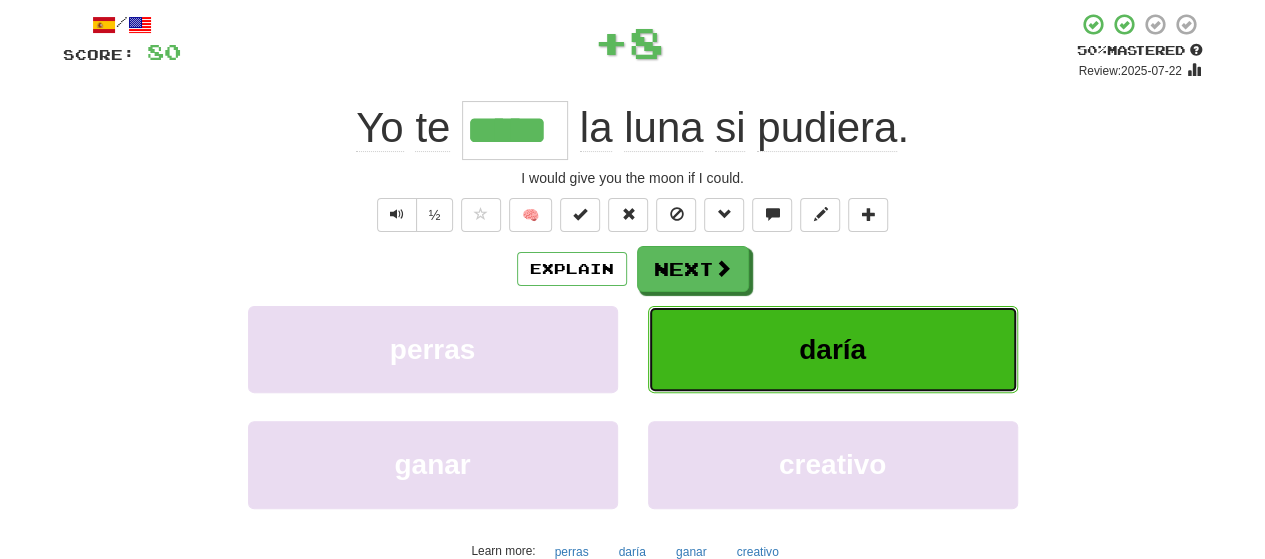 scroll, scrollTop: 112, scrollLeft: 0, axis: vertical 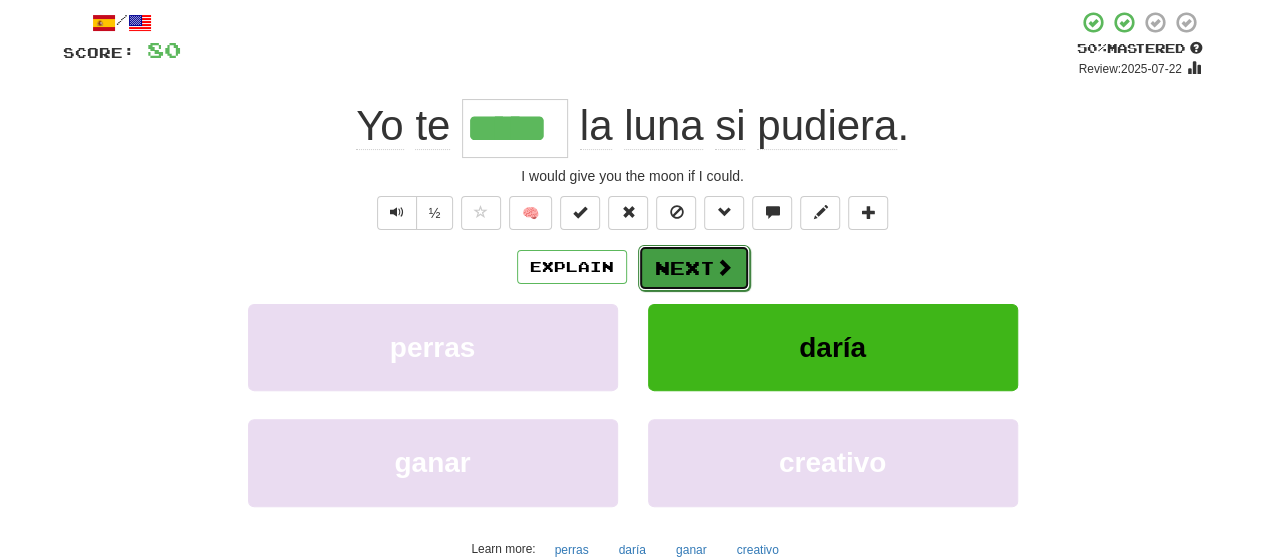 click on "Next" at bounding box center (694, 268) 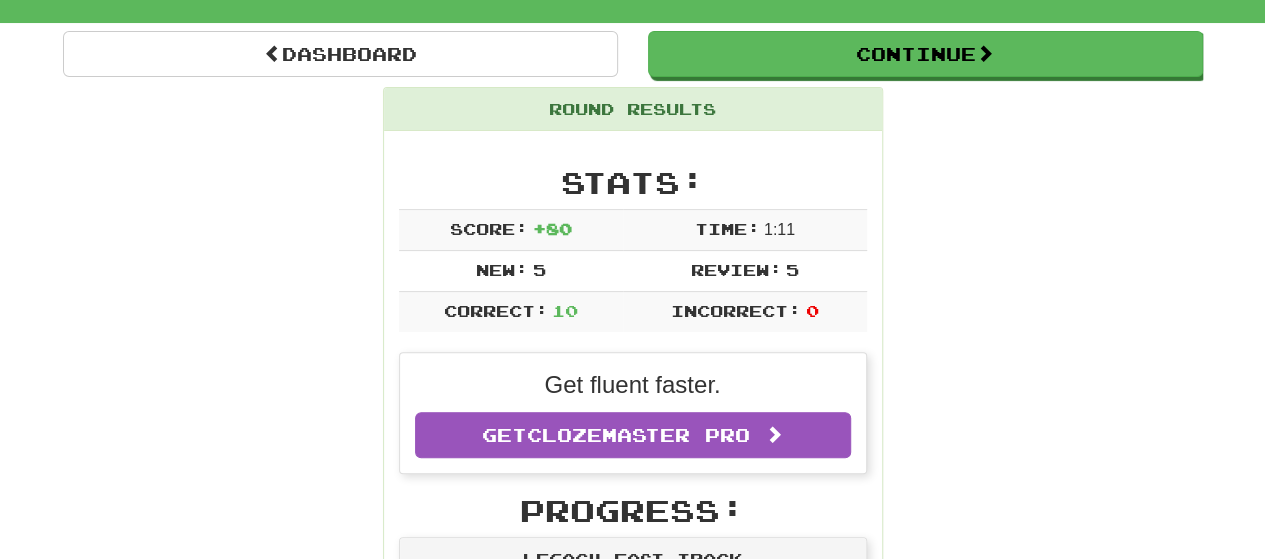 scroll, scrollTop: 199, scrollLeft: 0, axis: vertical 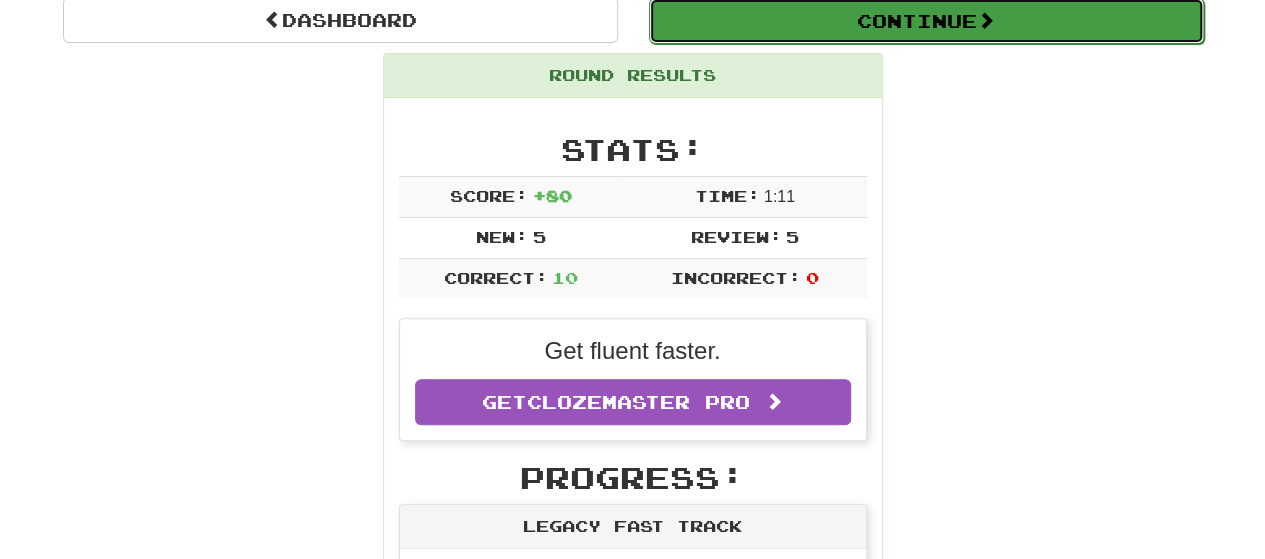 click on "Continue" at bounding box center (926, 21) 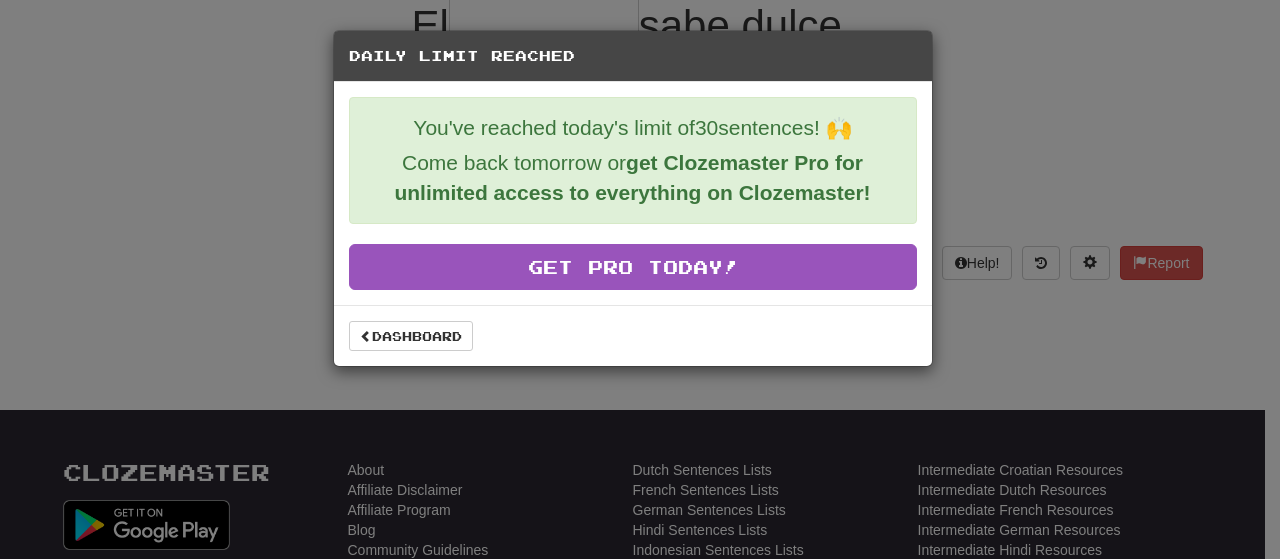 scroll, scrollTop: 198, scrollLeft: 0, axis: vertical 